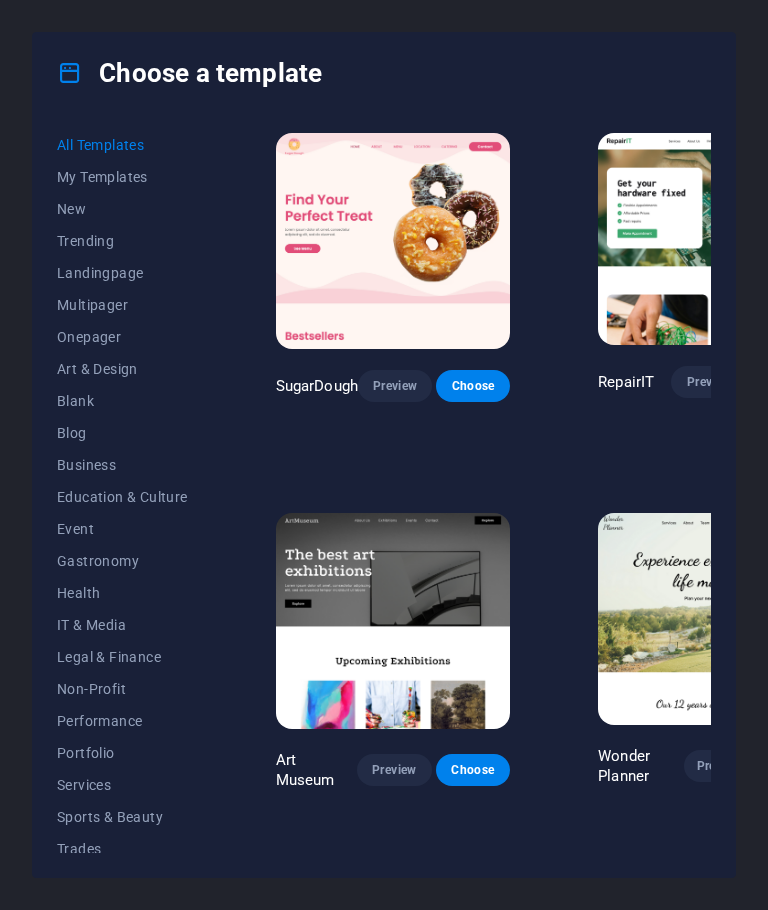 scroll, scrollTop: 0, scrollLeft: 0, axis: both 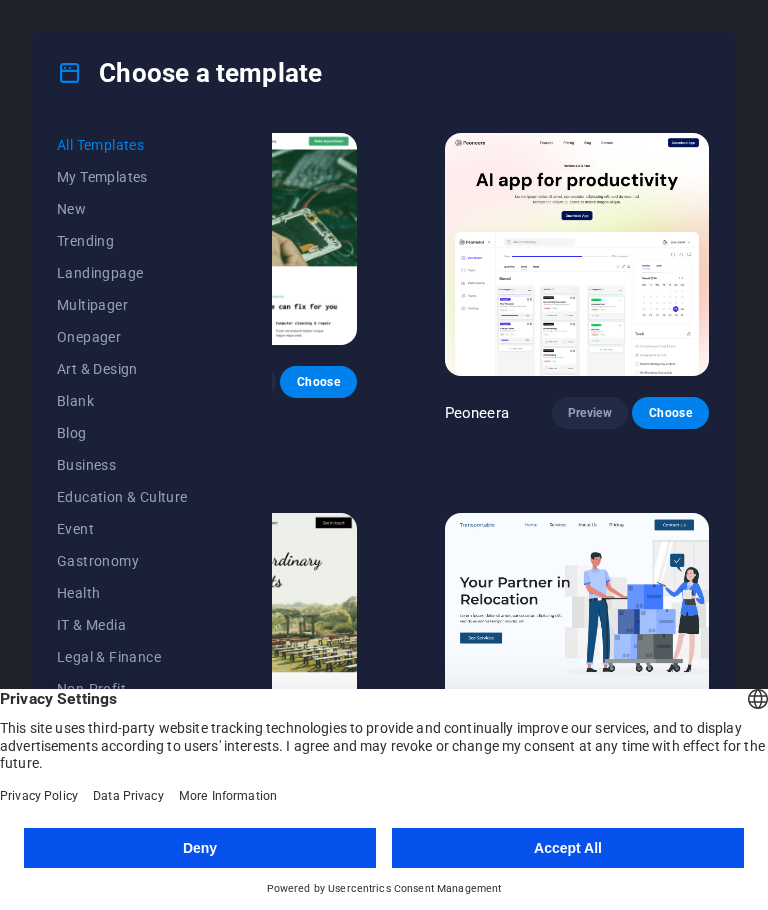 click at bounding box center (577, 254) 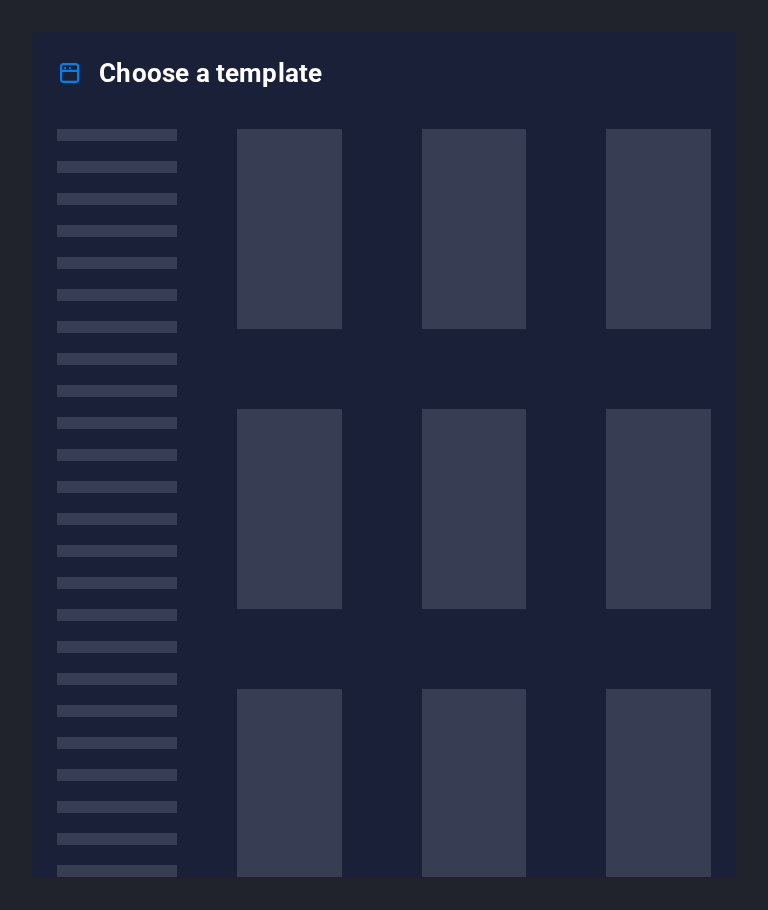 scroll, scrollTop: 0, scrollLeft: 0, axis: both 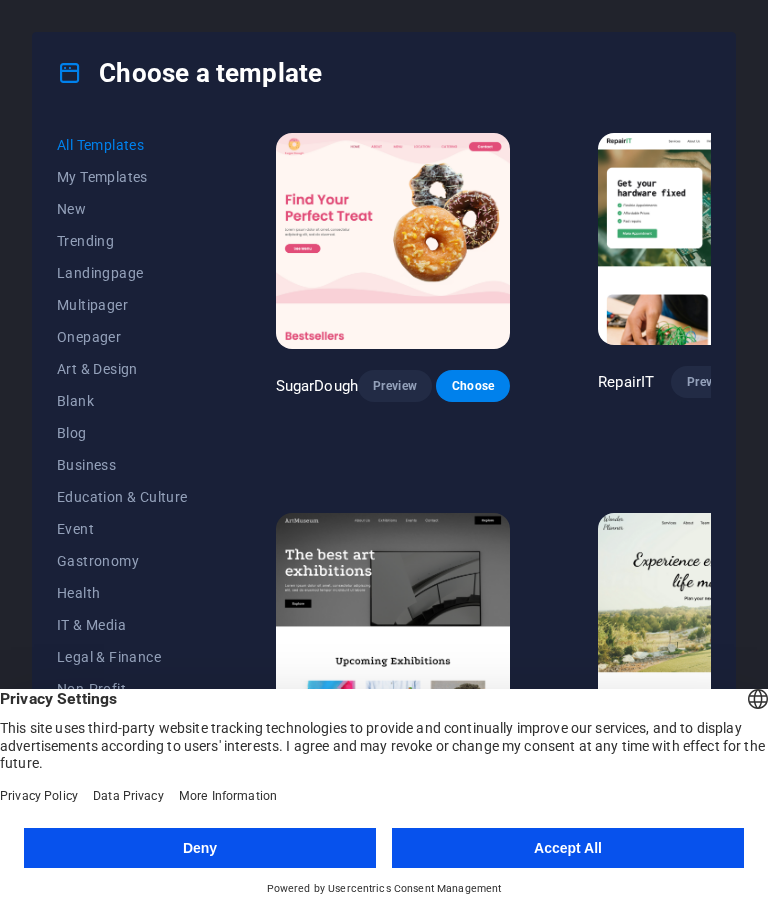 click on "Deny" at bounding box center [200, 848] 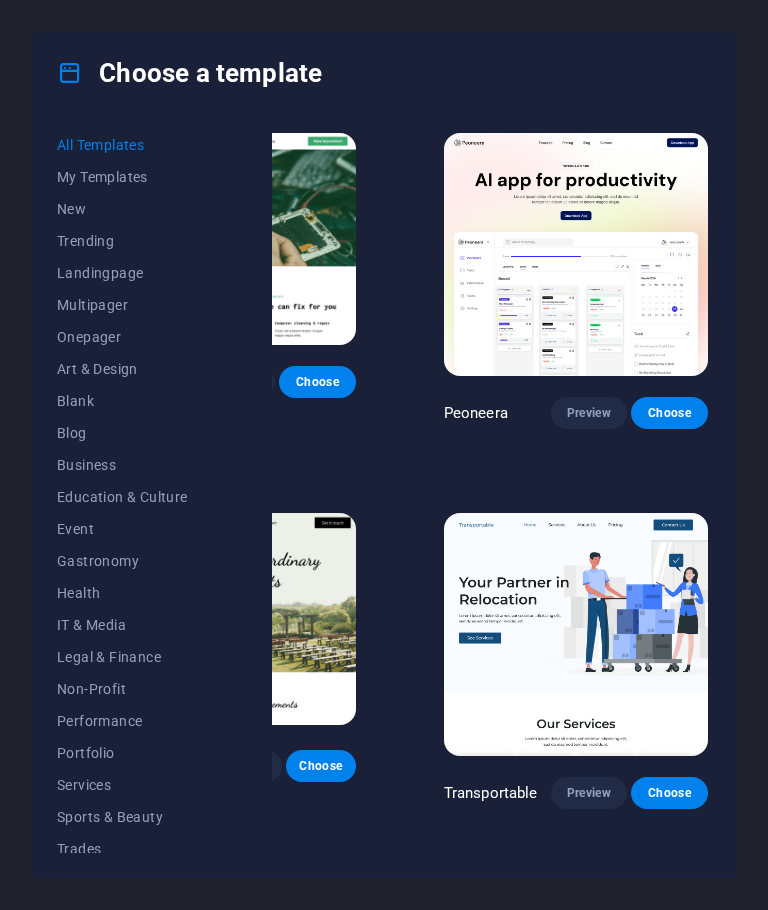 scroll, scrollTop: 0, scrollLeft: 471, axis: horizontal 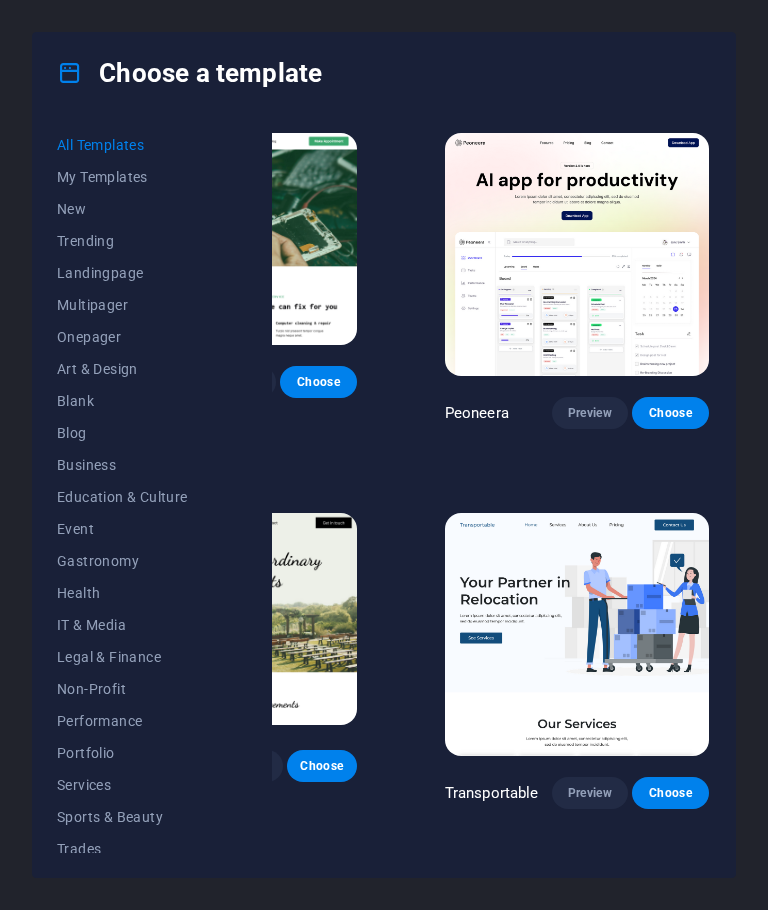 click on "Preview" at bounding box center [590, 413] 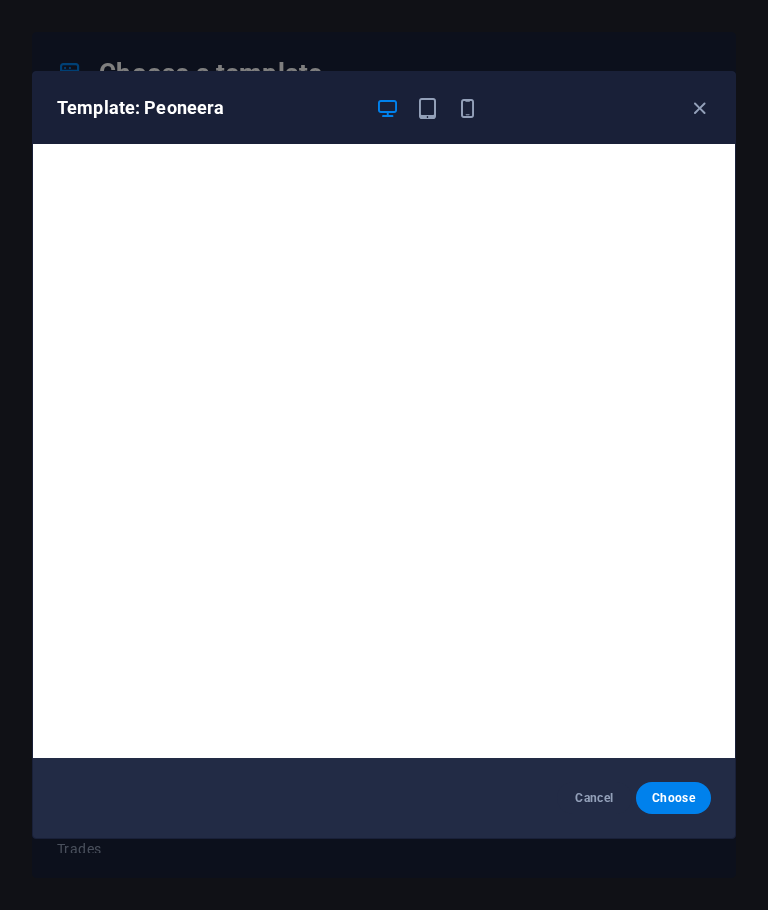 click on "Cancel" at bounding box center [594, 798] 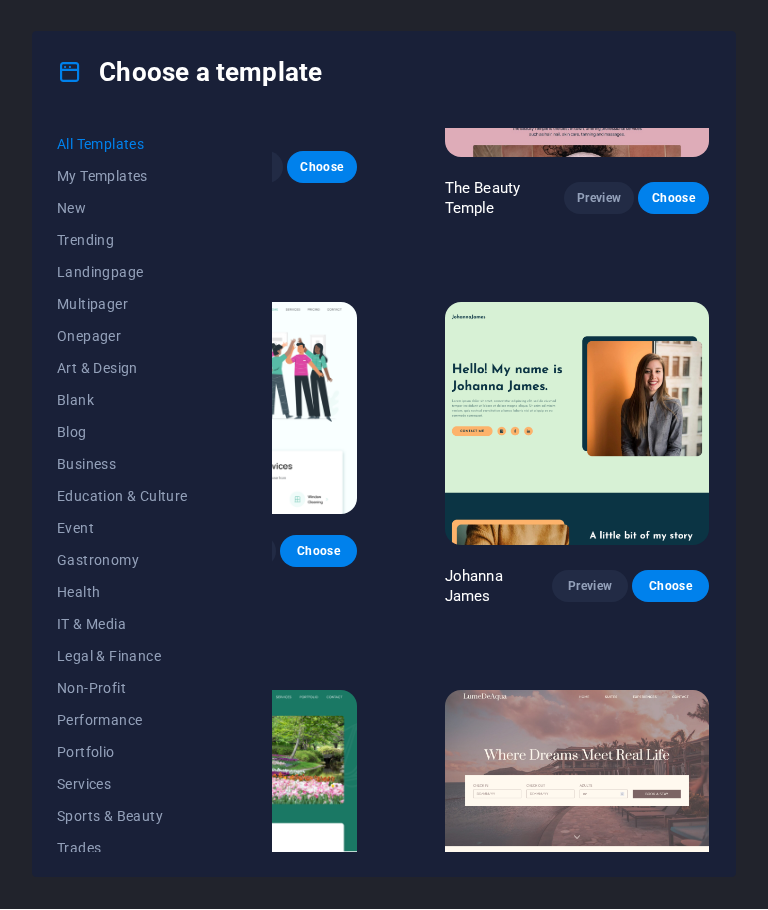 scroll, scrollTop: 2118, scrollLeft: 471, axis: both 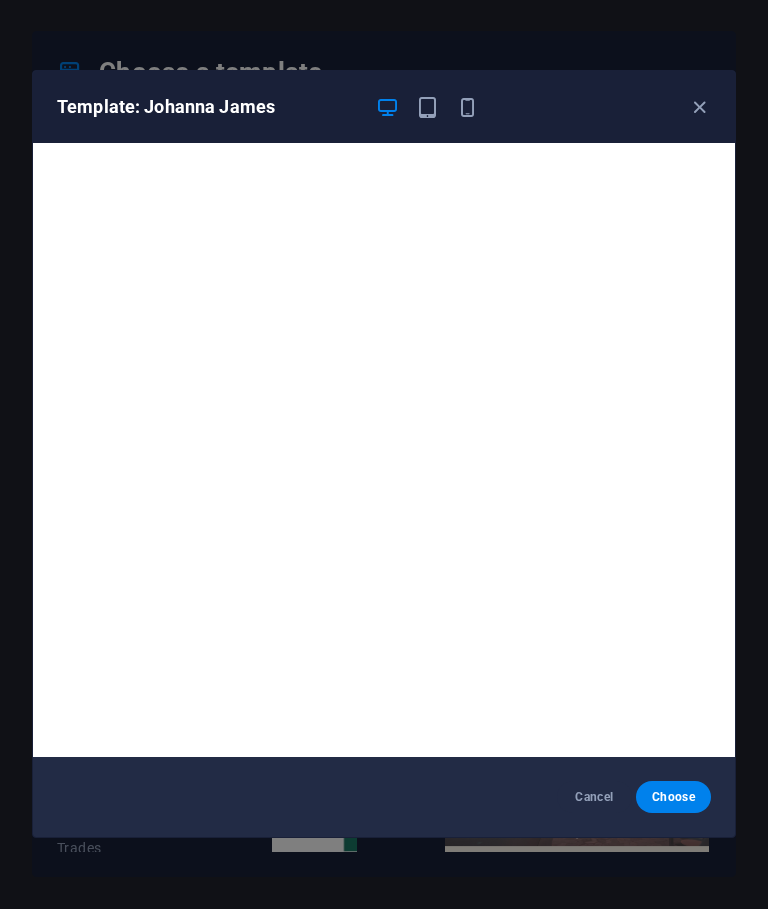 click on "Choose" at bounding box center [673, 798] 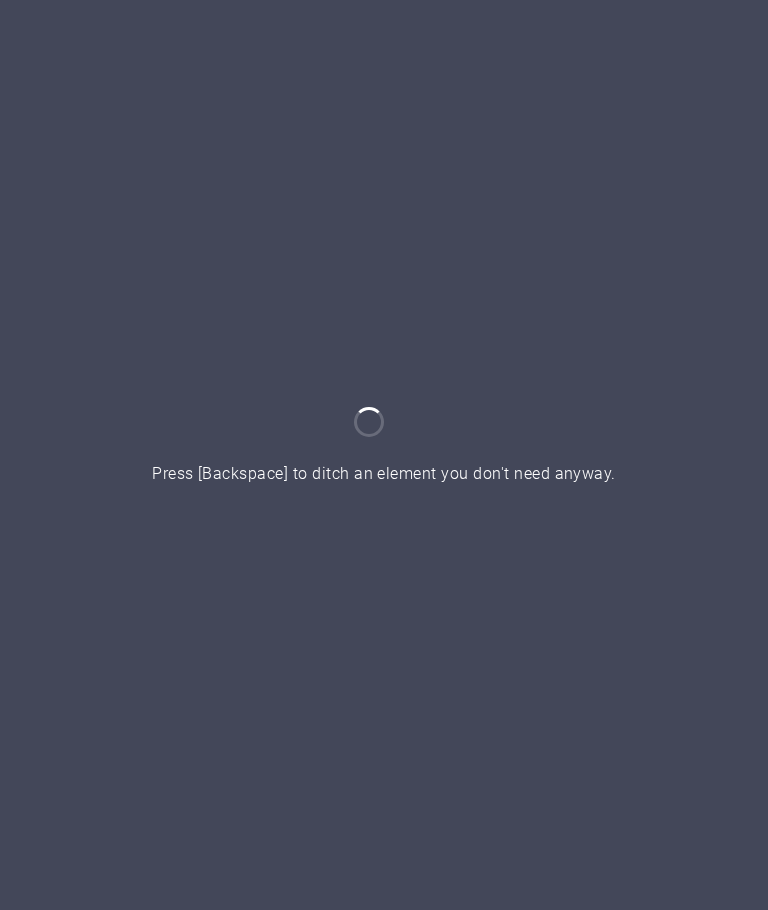 scroll, scrollTop: 0, scrollLeft: 0, axis: both 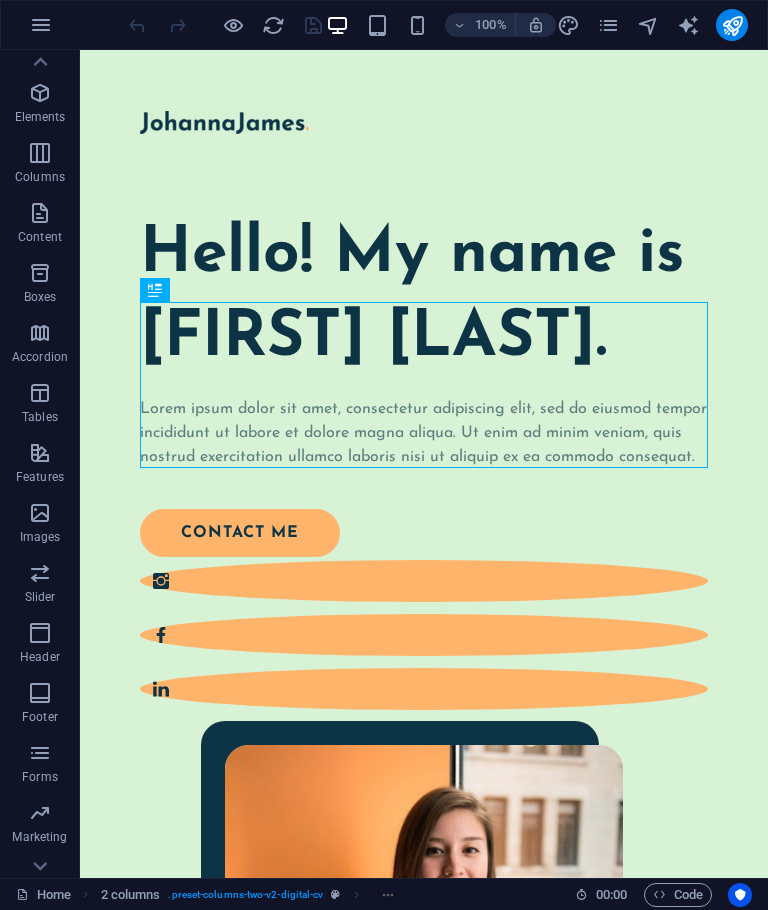 click at bounding box center (40, 93) 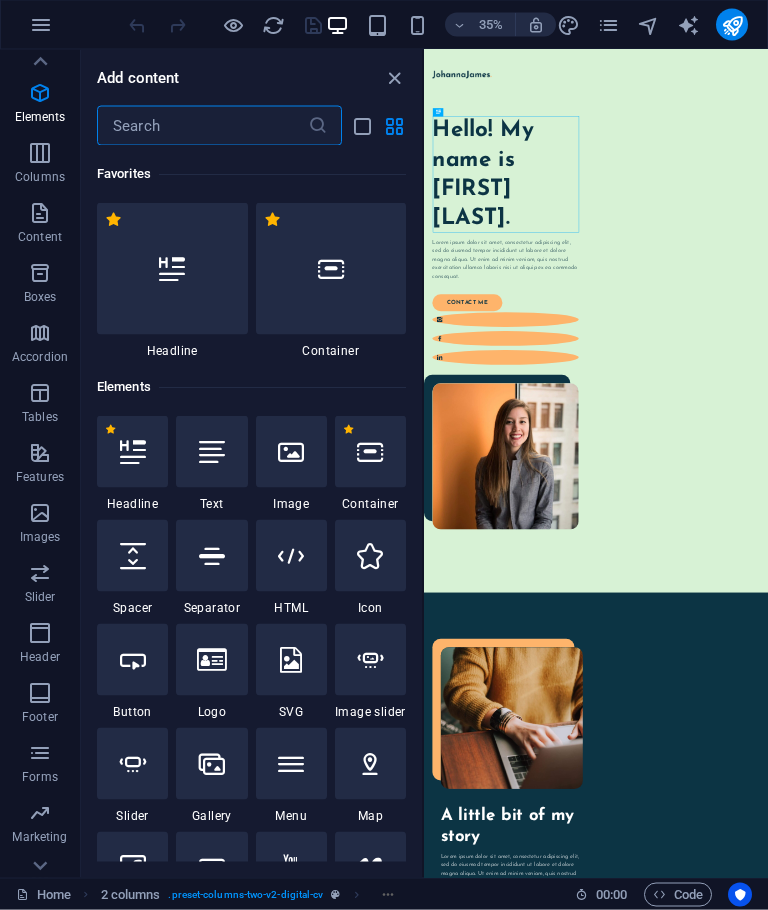 scroll, scrollTop: -113, scrollLeft: 0, axis: vertical 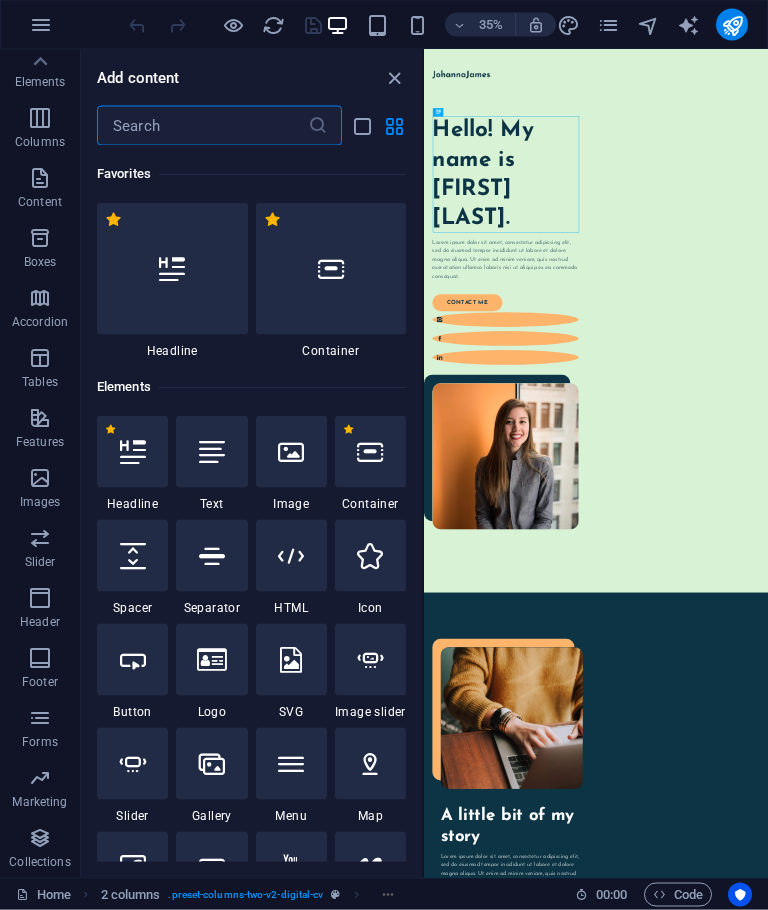 click on "Accordion" at bounding box center (40, 310) 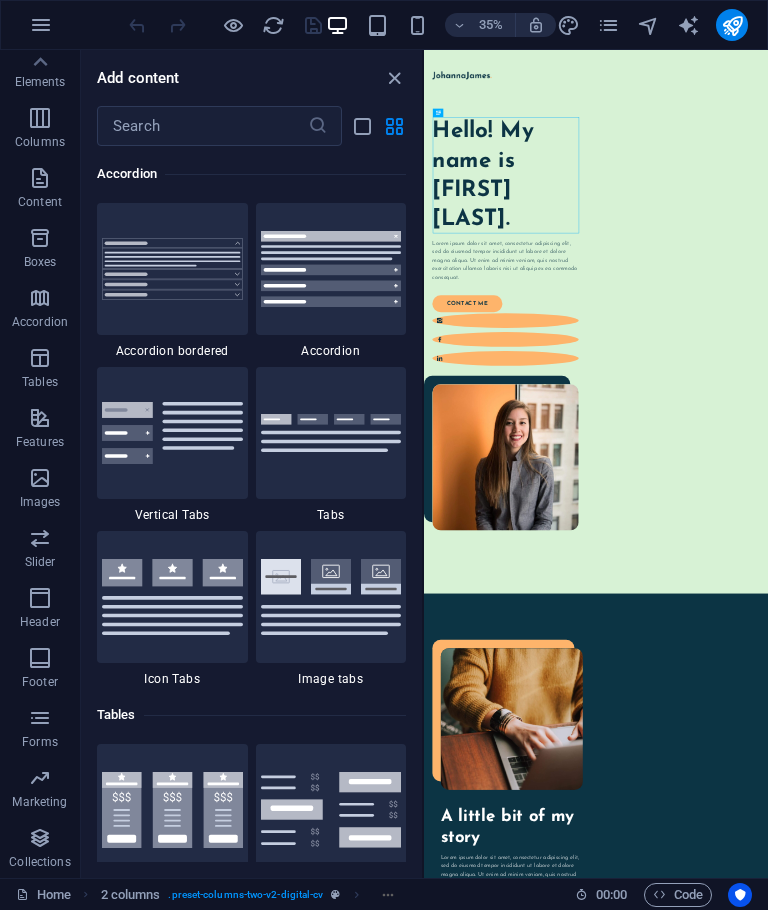 scroll, scrollTop: 6385, scrollLeft: 0, axis: vertical 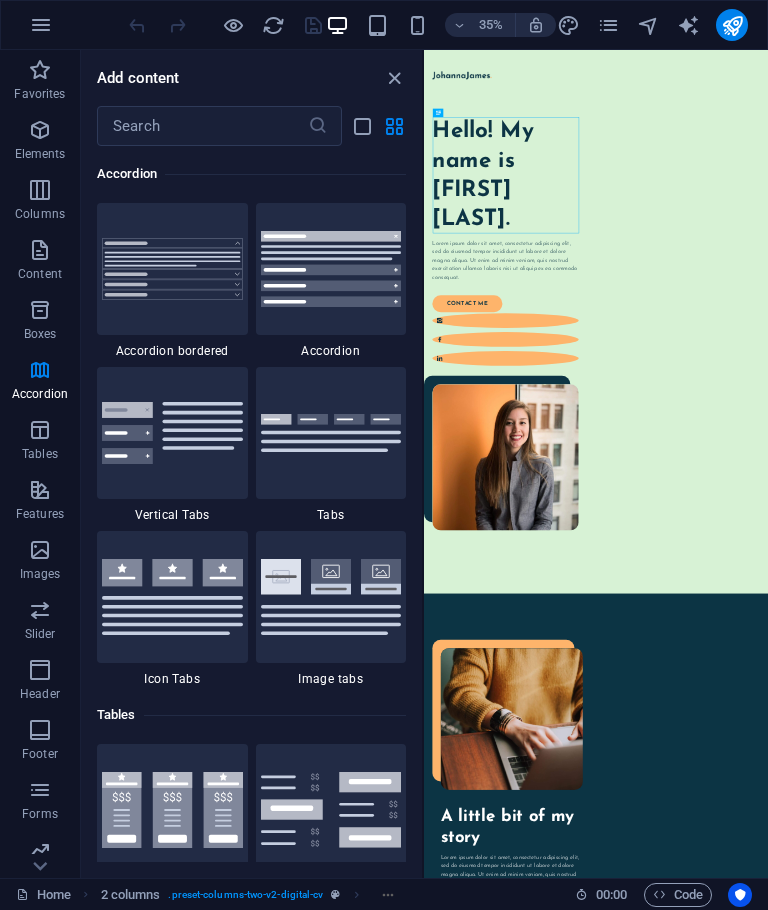 click on "Accordion" at bounding box center (40, 382) 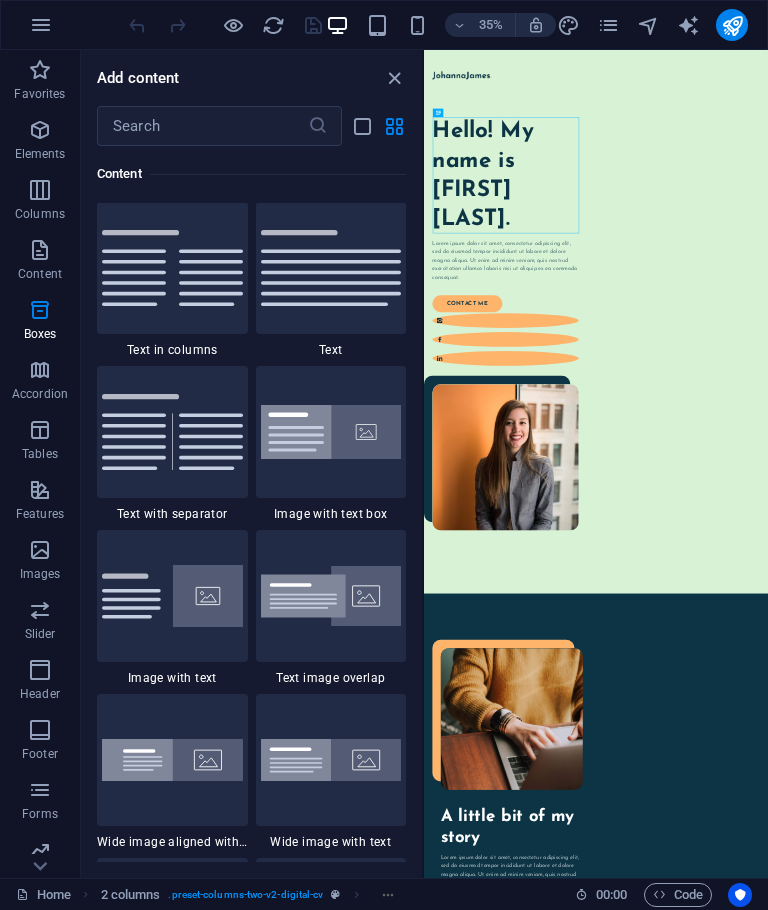 scroll, scrollTop: 3499, scrollLeft: 0, axis: vertical 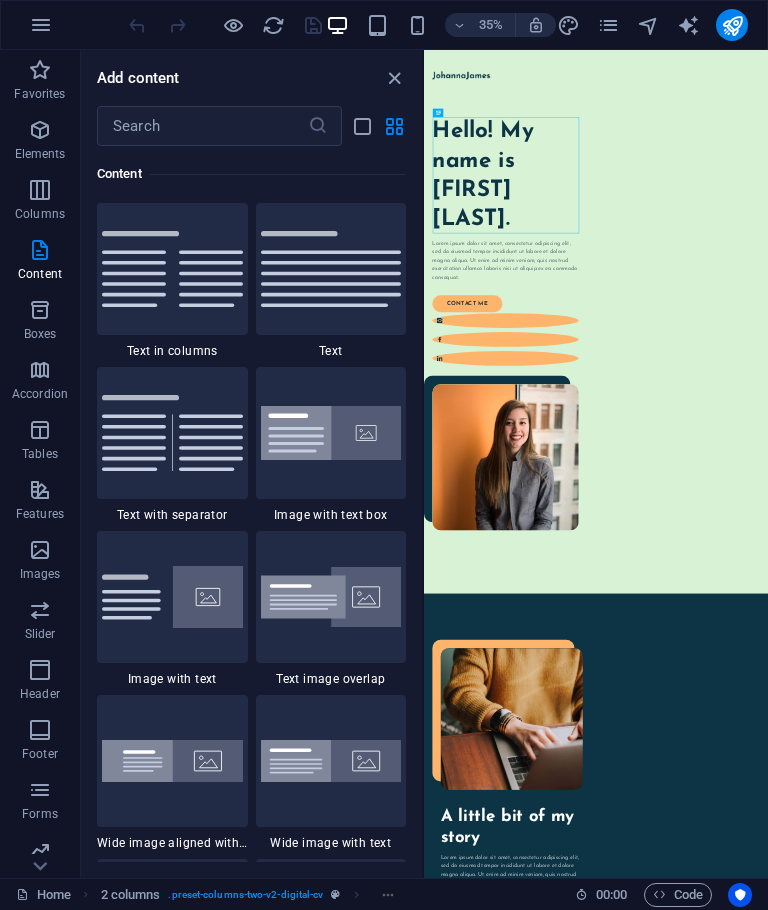 click at bounding box center [40, 190] 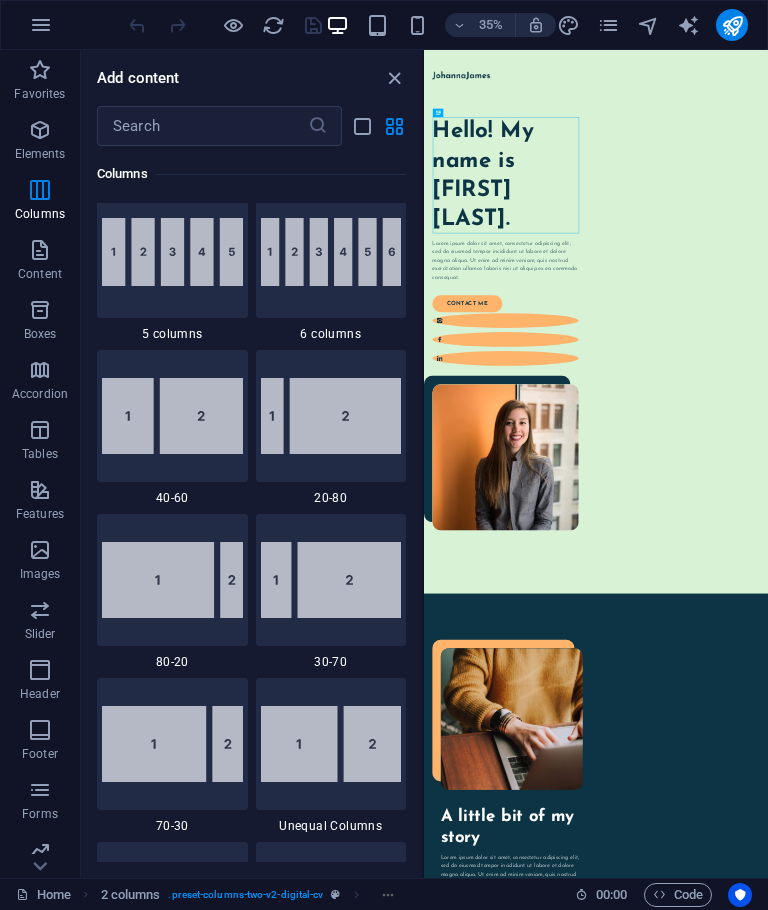 scroll, scrollTop: 990, scrollLeft: 0, axis: vertical 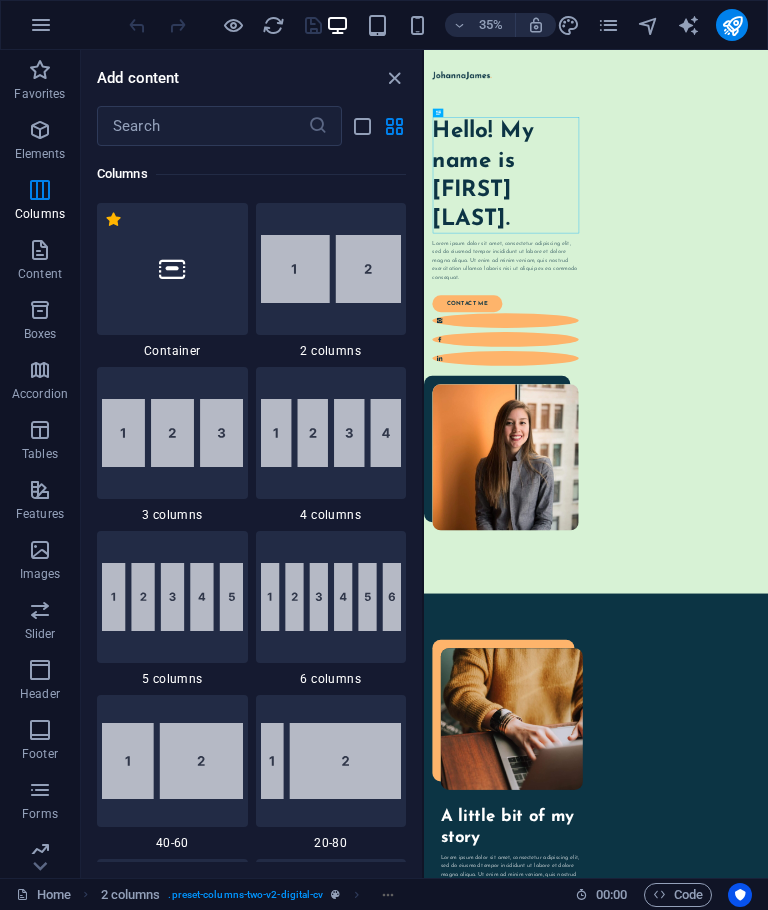 click on "Elements" at bounding box center [40, 154] 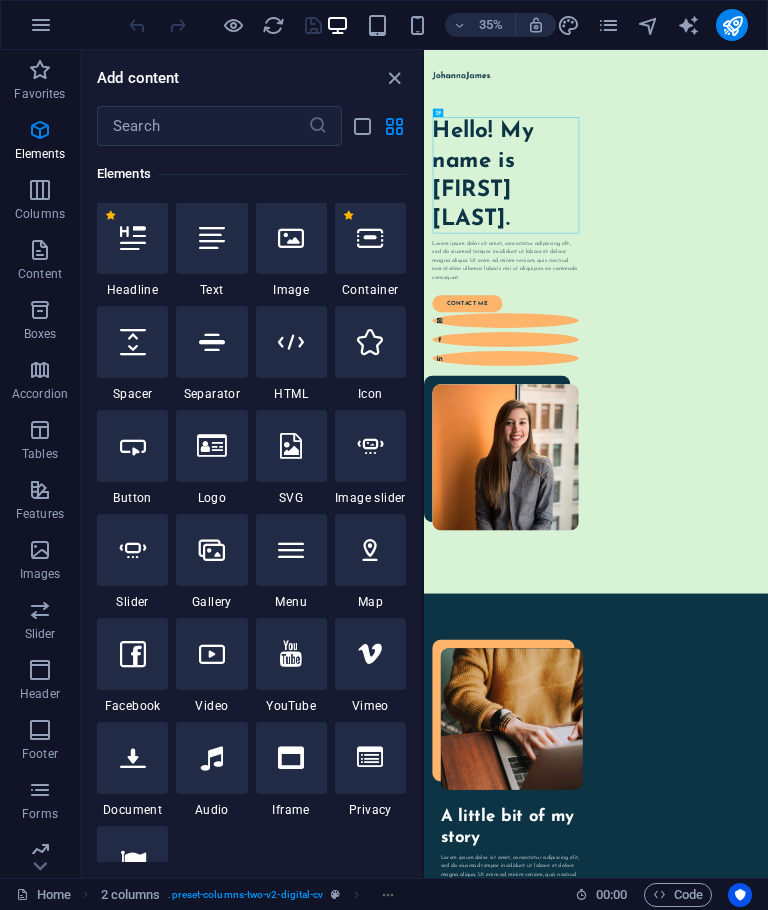 scroll, scrollTop: 213, scrollLeft: 0, axis: vertical 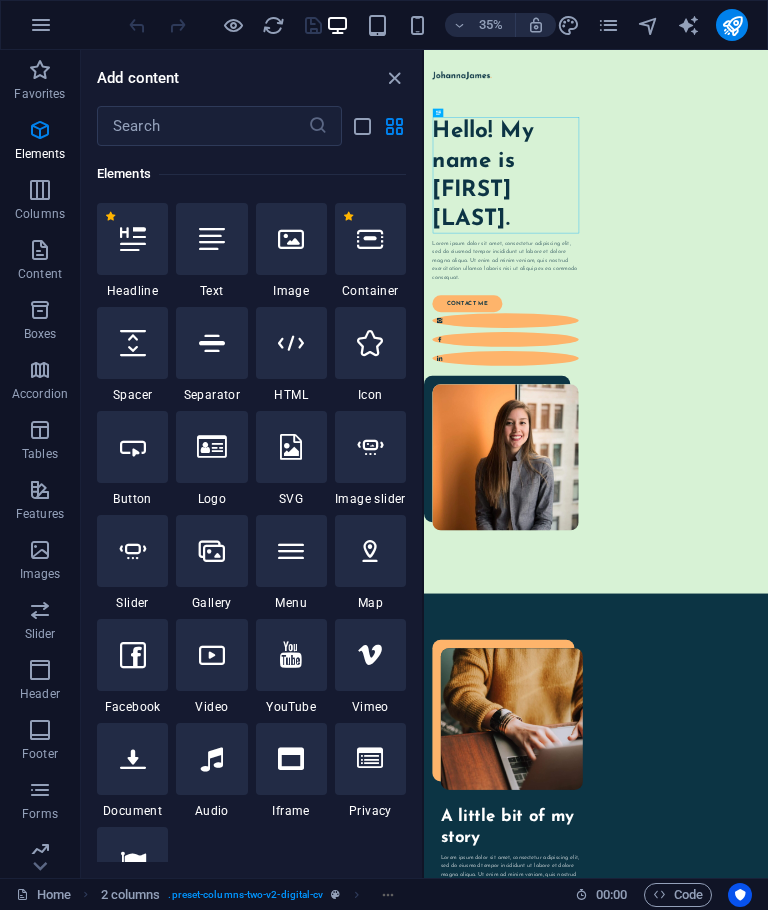 click at bounding box center (41, 25) 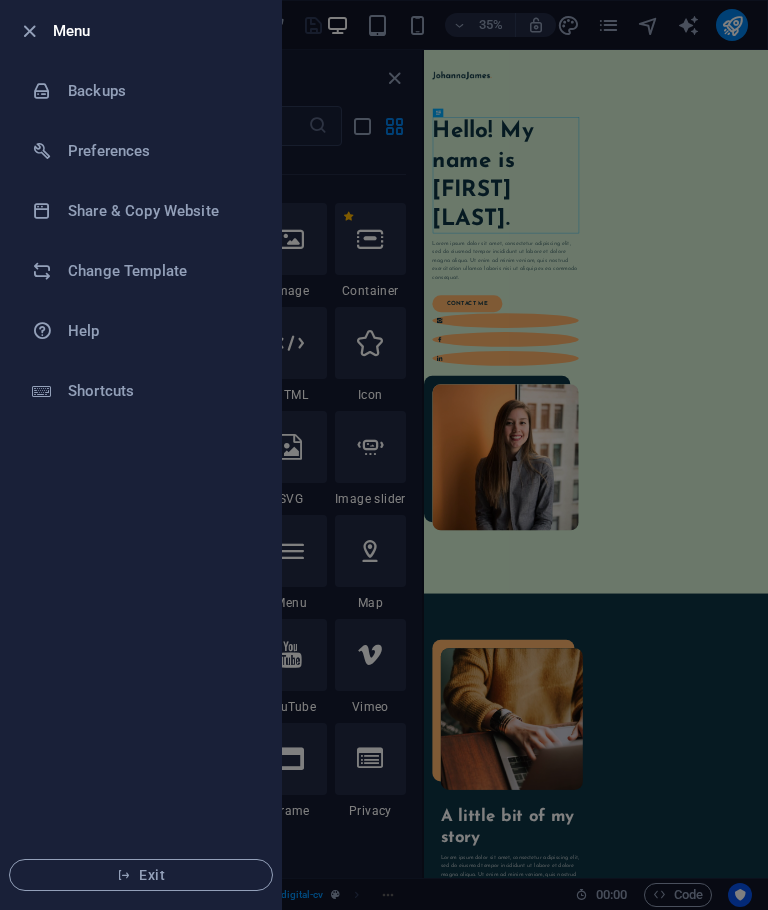 click at bounding box center (384, 455) 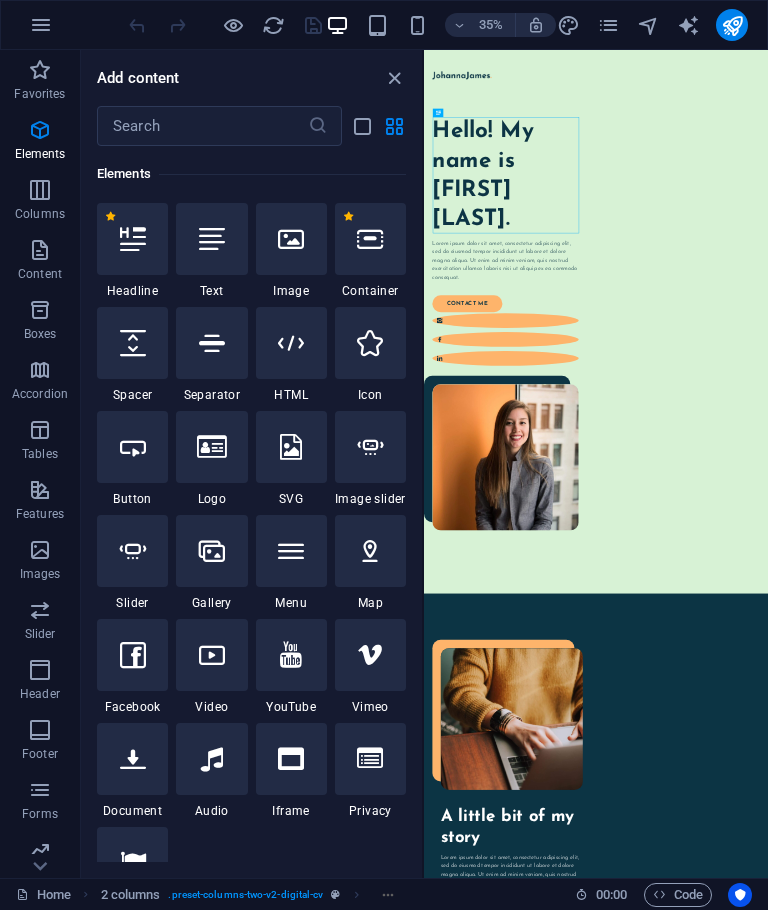 click at bounding box center [568, 25] 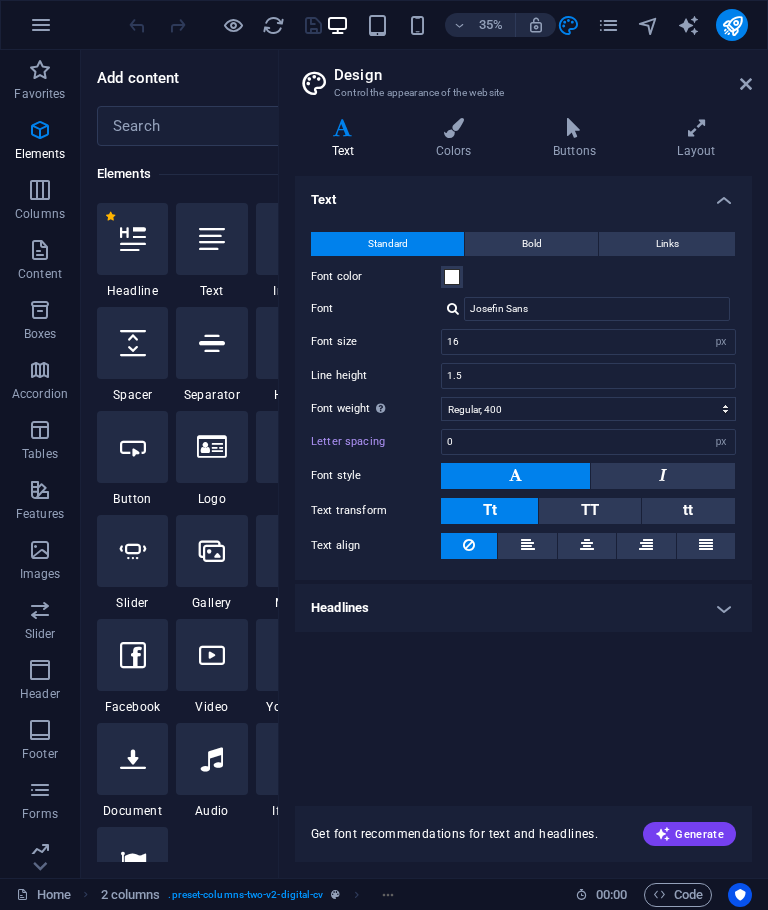 click at bounding box center [568, 25] 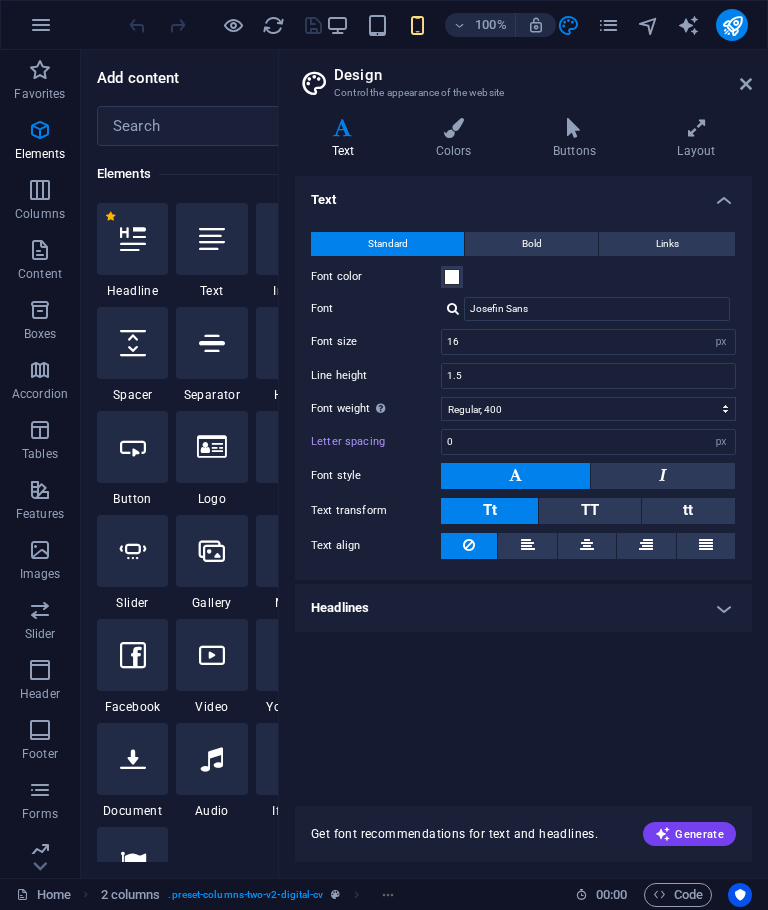 click at bounding box center [453, 128] 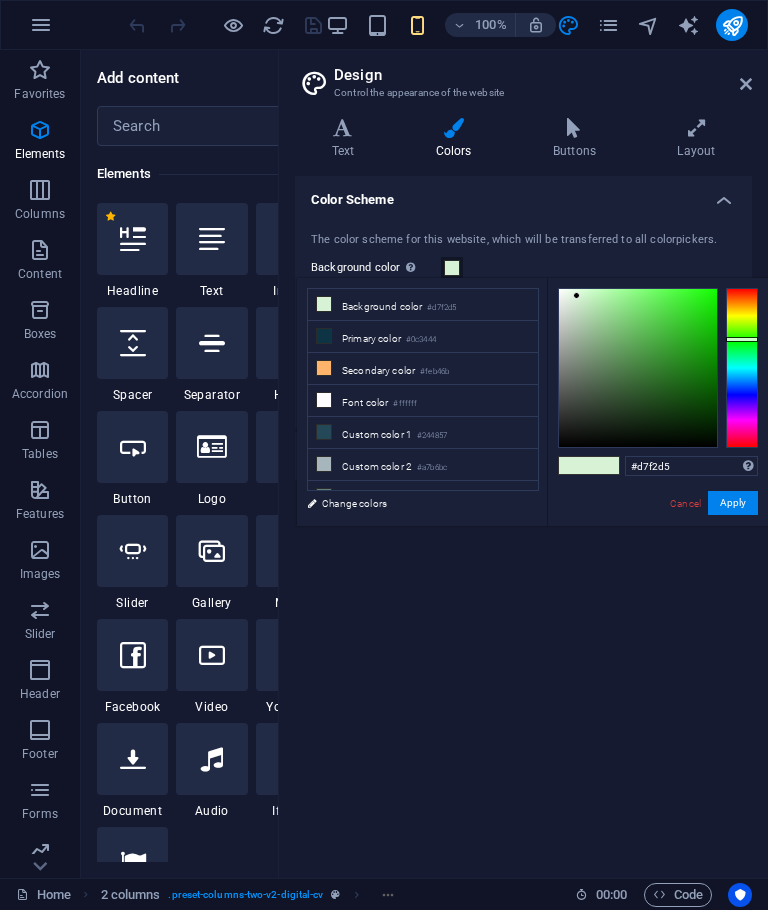 click at bounding box center [638, 368] 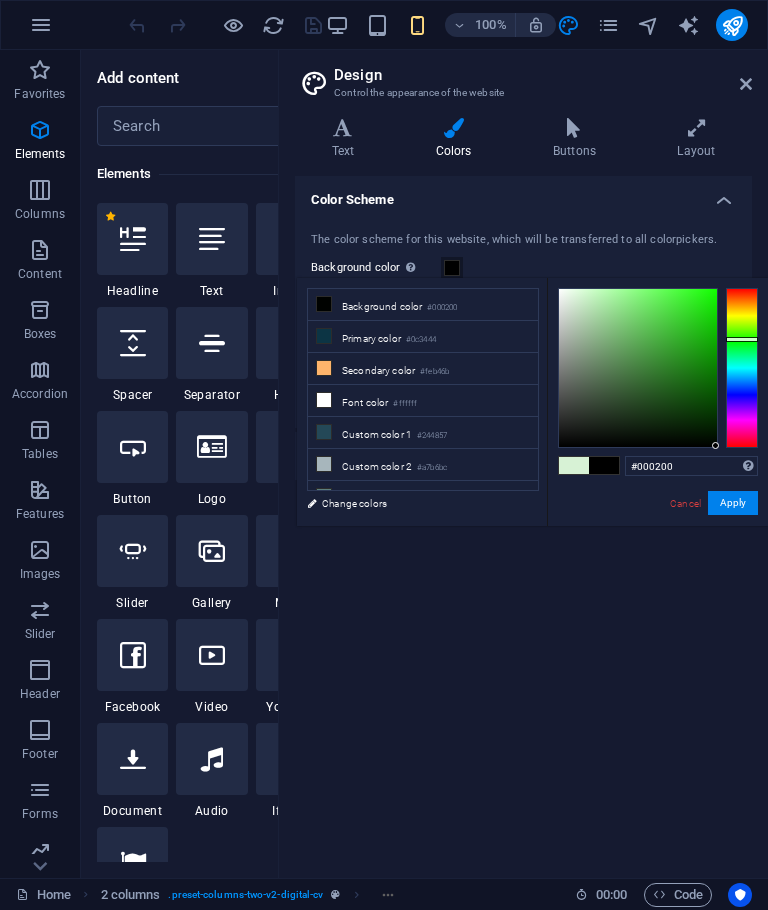 type on "#000000" 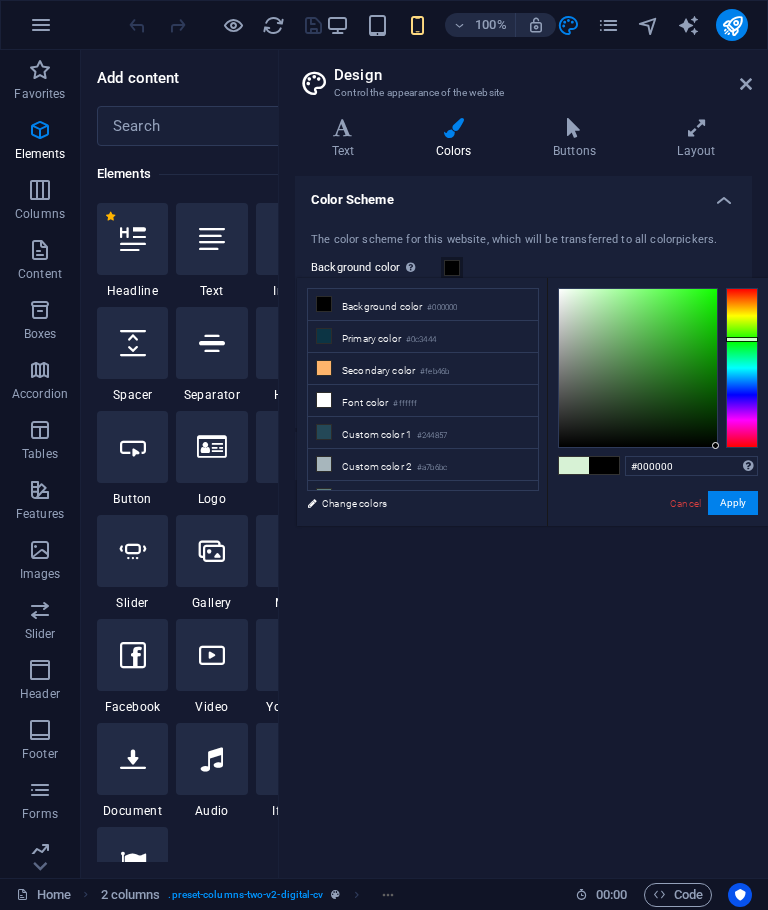 click on "Apply" at bounding box center (733, 503) 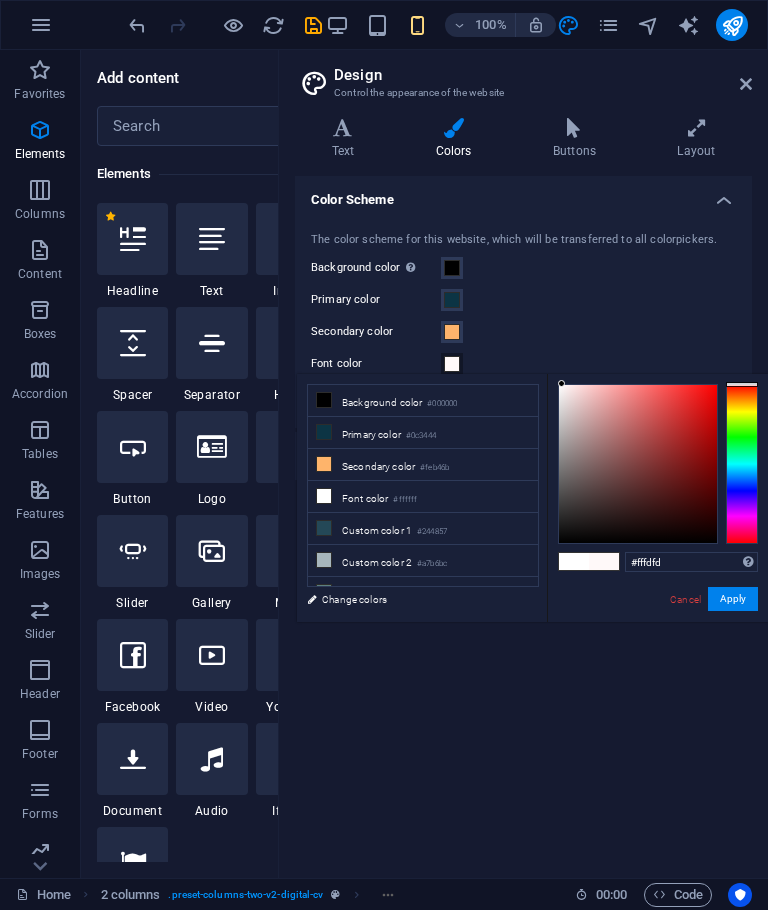 type on "#ffffff" 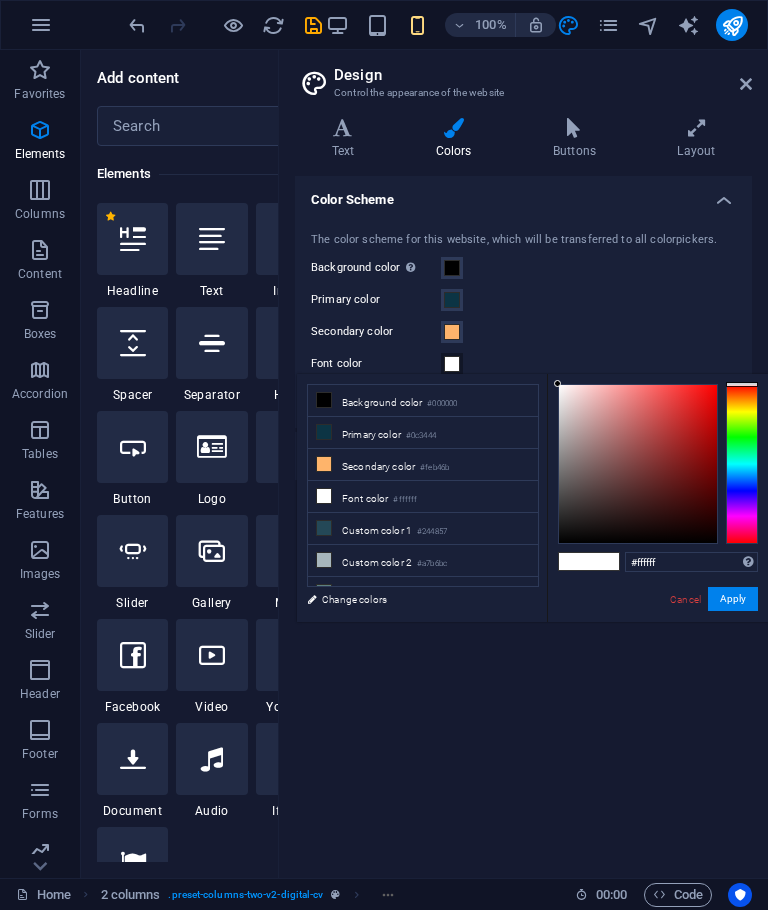 click on "Apply" at bounding box center (733, 599) 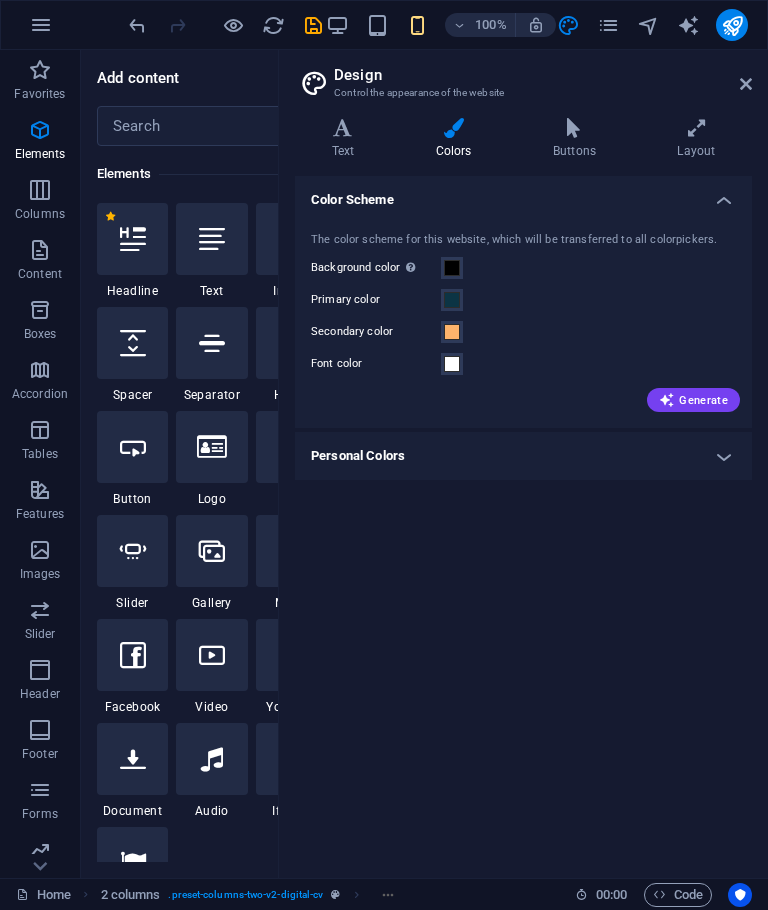 click on "Generate" at bounding box center [693, 400] 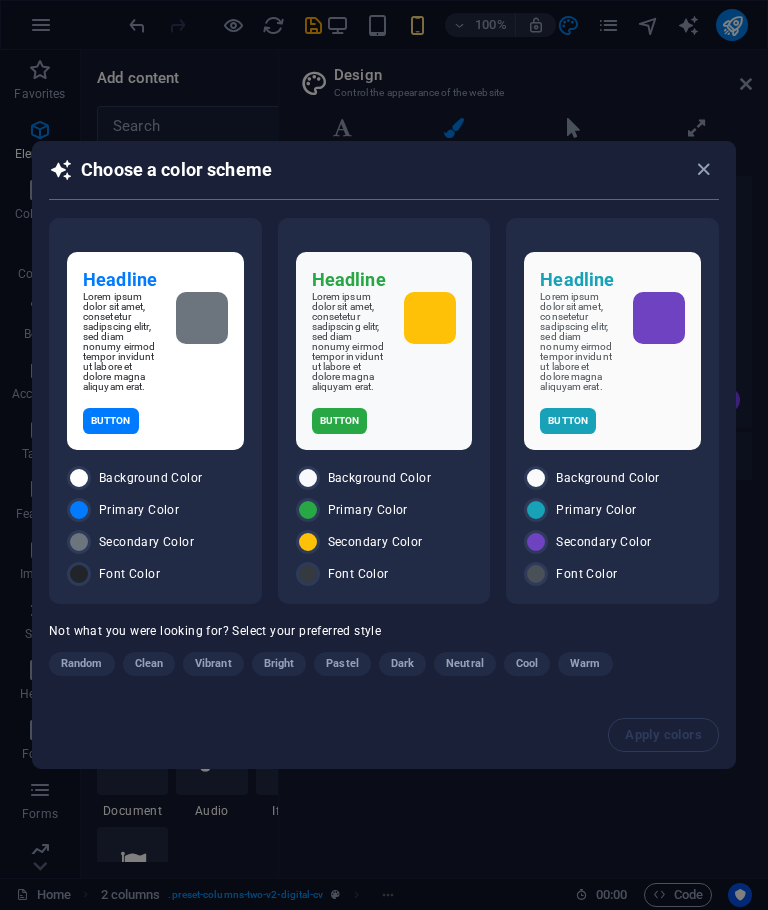 click at bounding box center [79, 478] 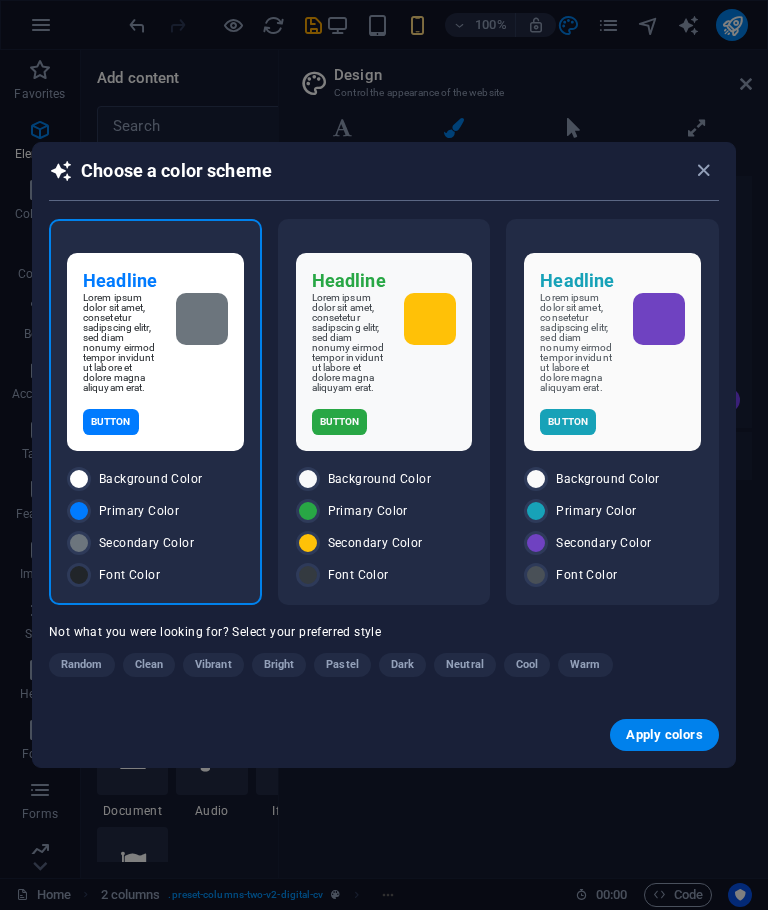 click on "Background Color" at bounding box center [150, 479] 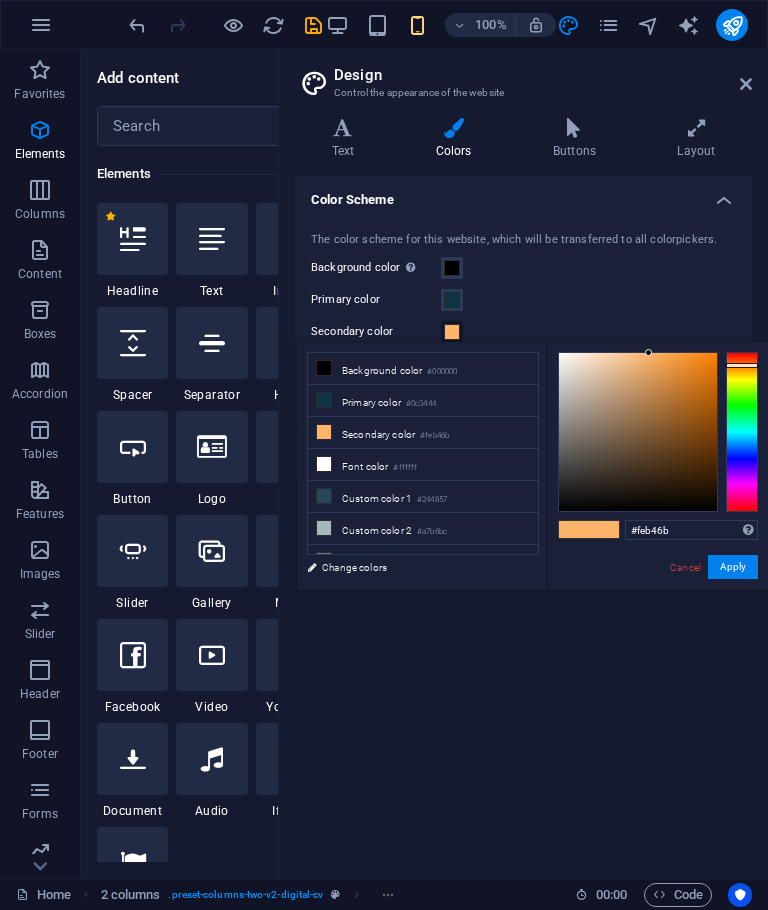 click at bounding box center [742, 432] 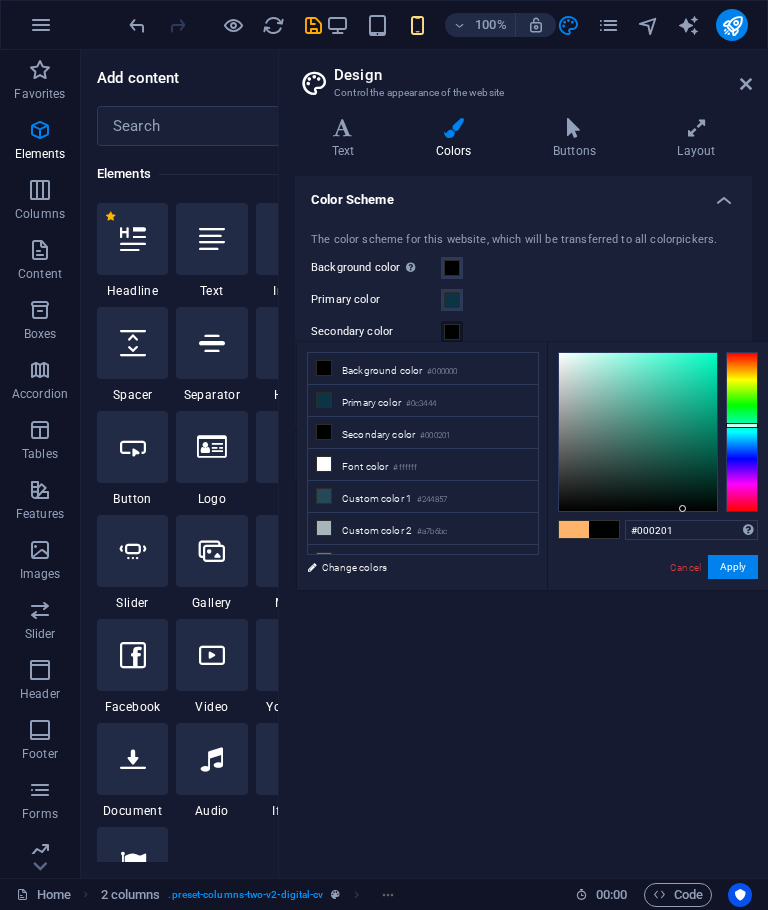 click at bounding box center [742, 432] 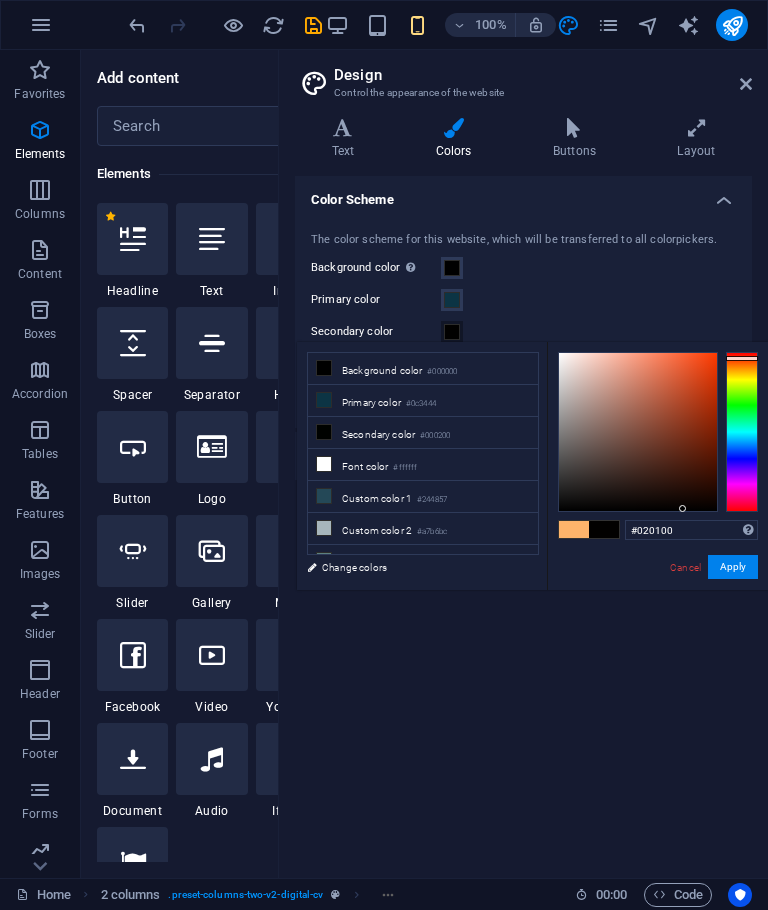 click at bounding box center [742, 432] 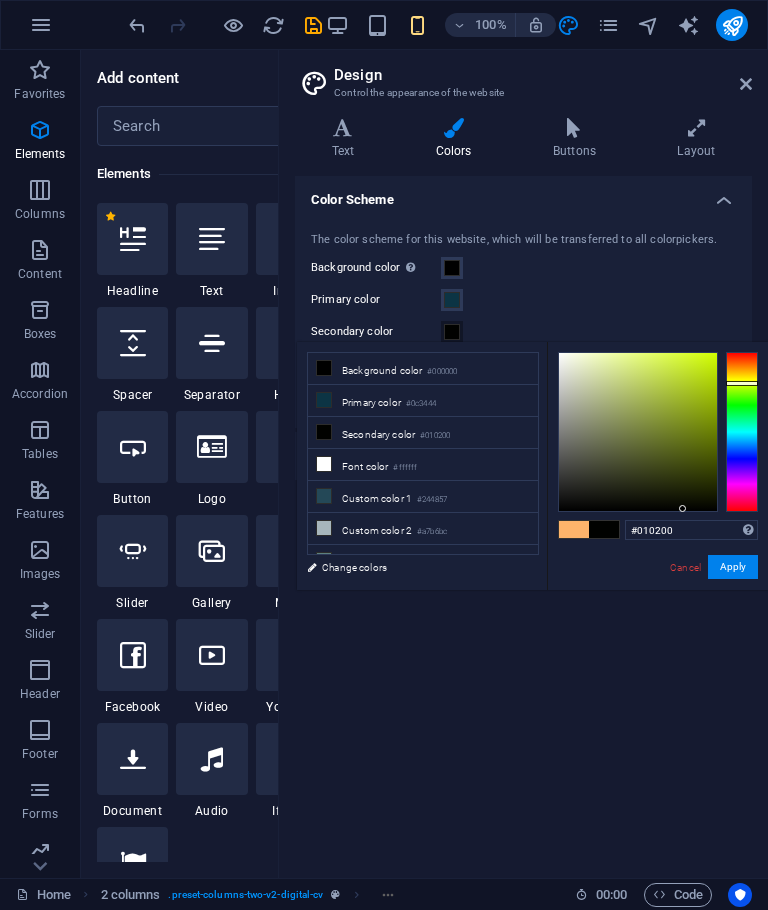 click at bounding box center [742, 432] 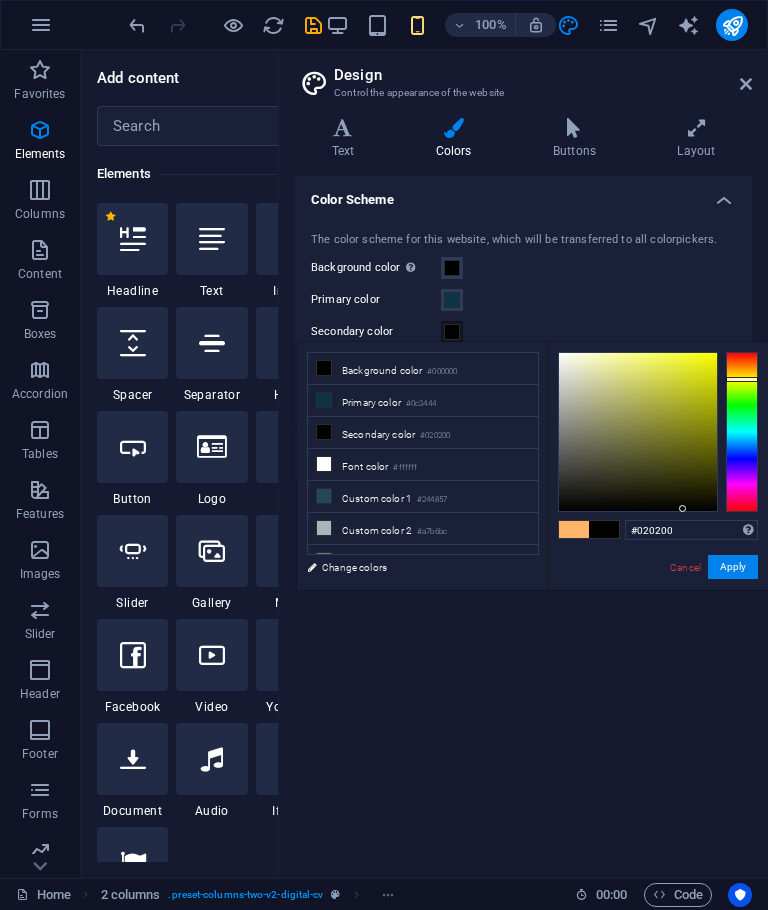 click at bounding box center [324, 496] 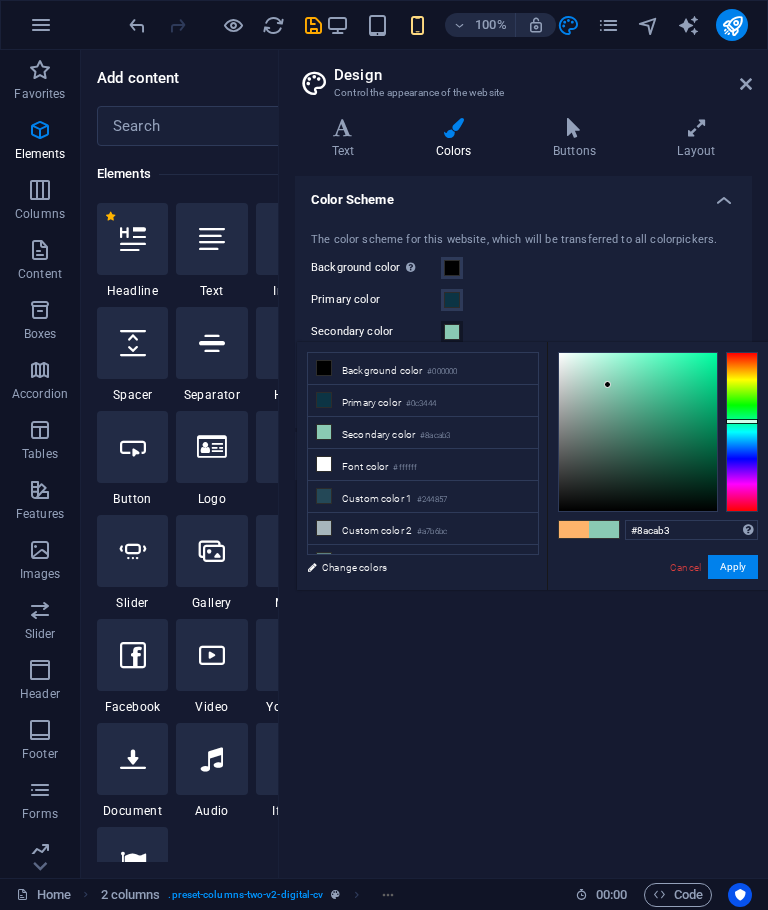 type on "#79caac" 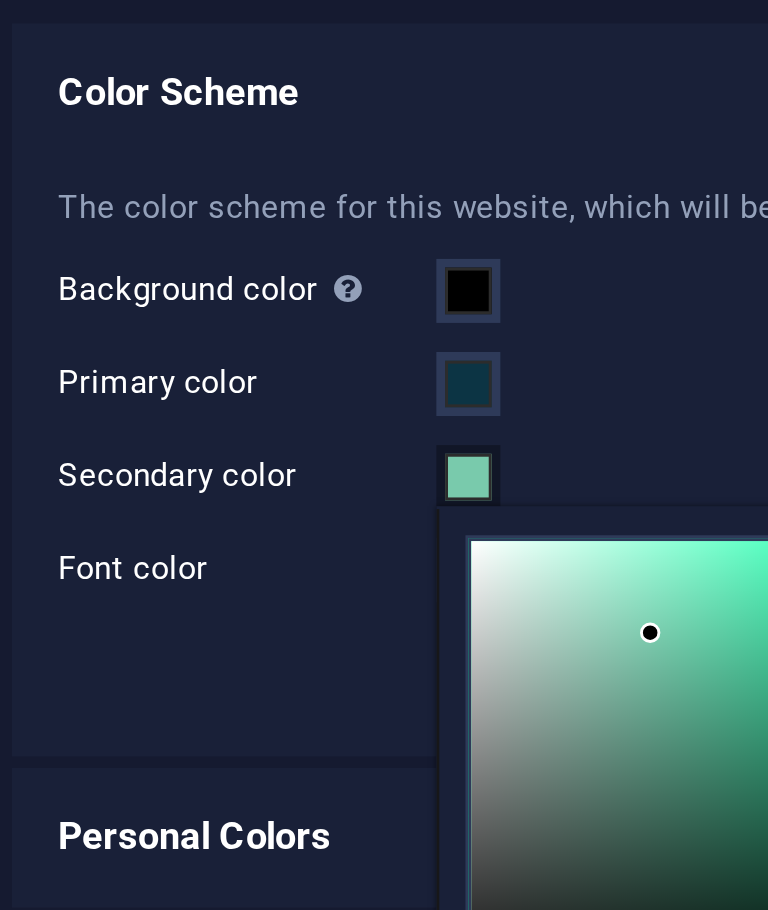 click on "Font color" at bounding box center (376, 364) 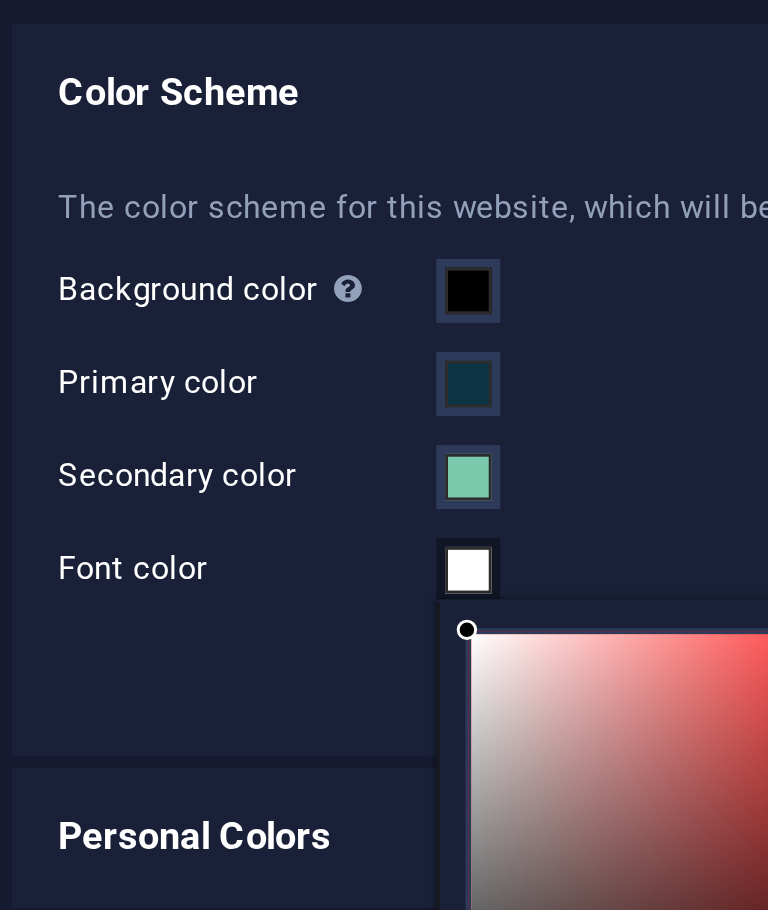 click on "Font color" at bounding box center (376, 364) 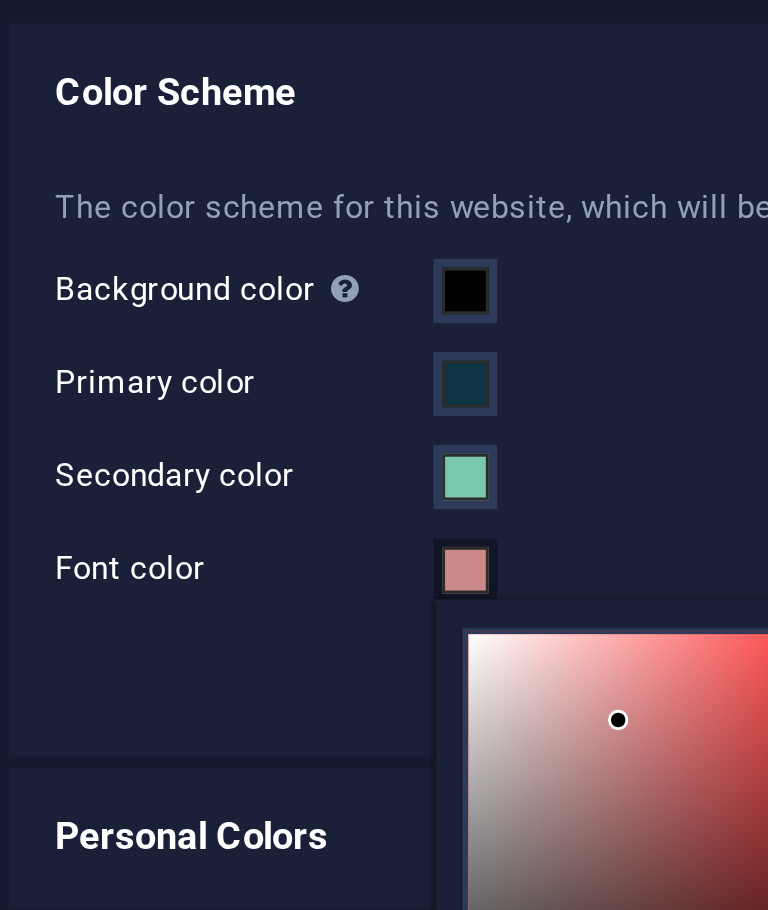 type on "#ca8585" 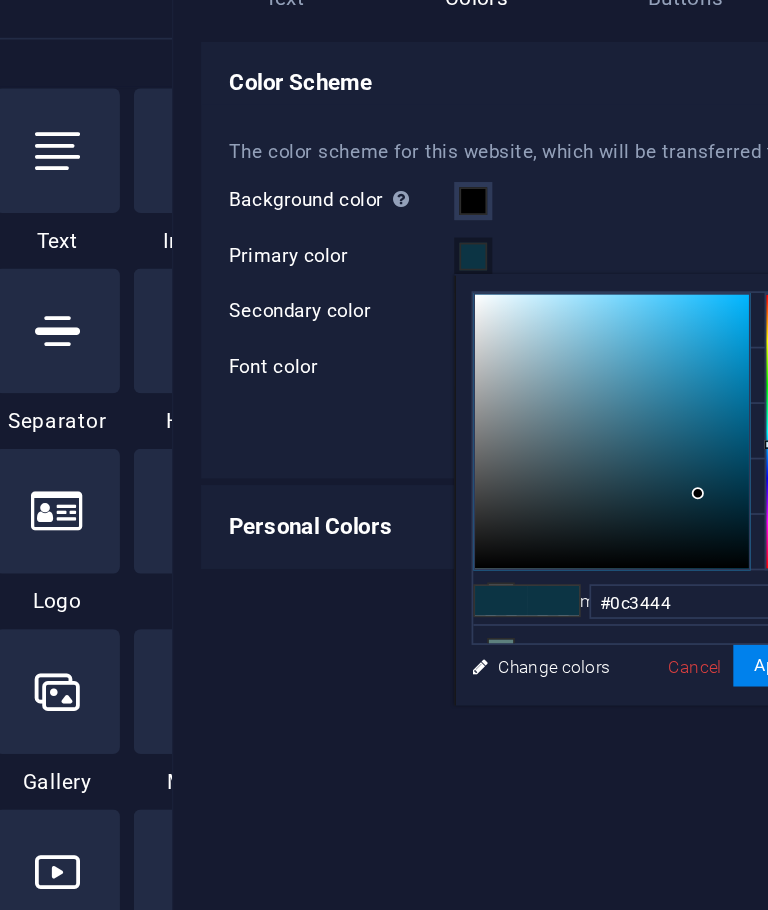 click on "#0c3444 Supported formats #0852ed rgb(8, 82, 237) rgba(8, 82, 237, 90%) hsv(221,97,93) hsl(221, 93%, 48%) Cancel Apply" at bounding box center (551, 580) 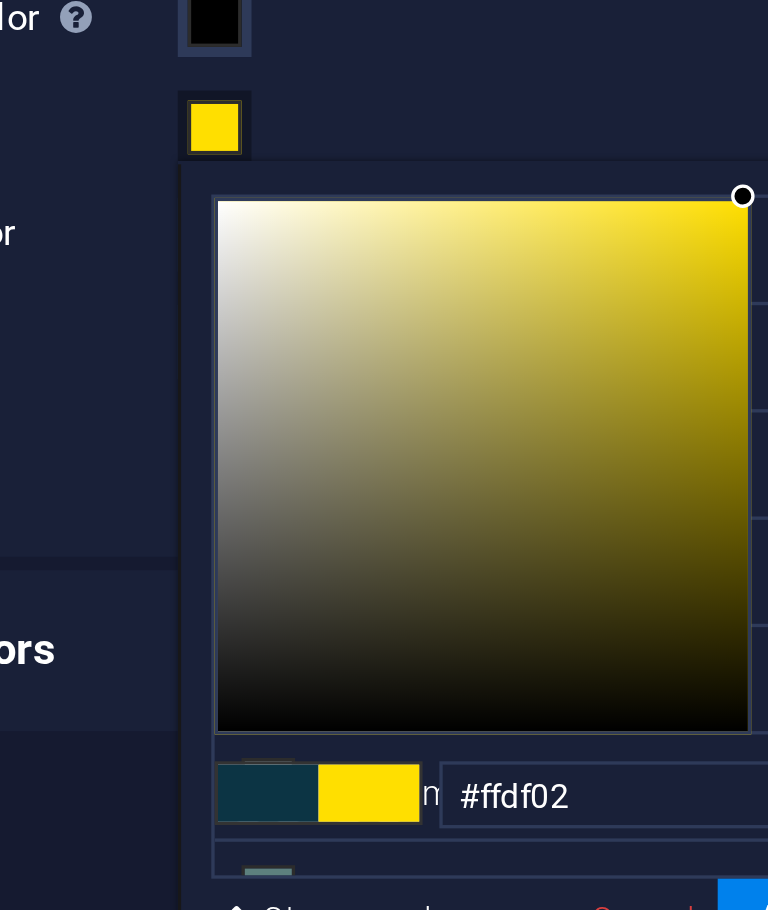 type on "#ffdf00" 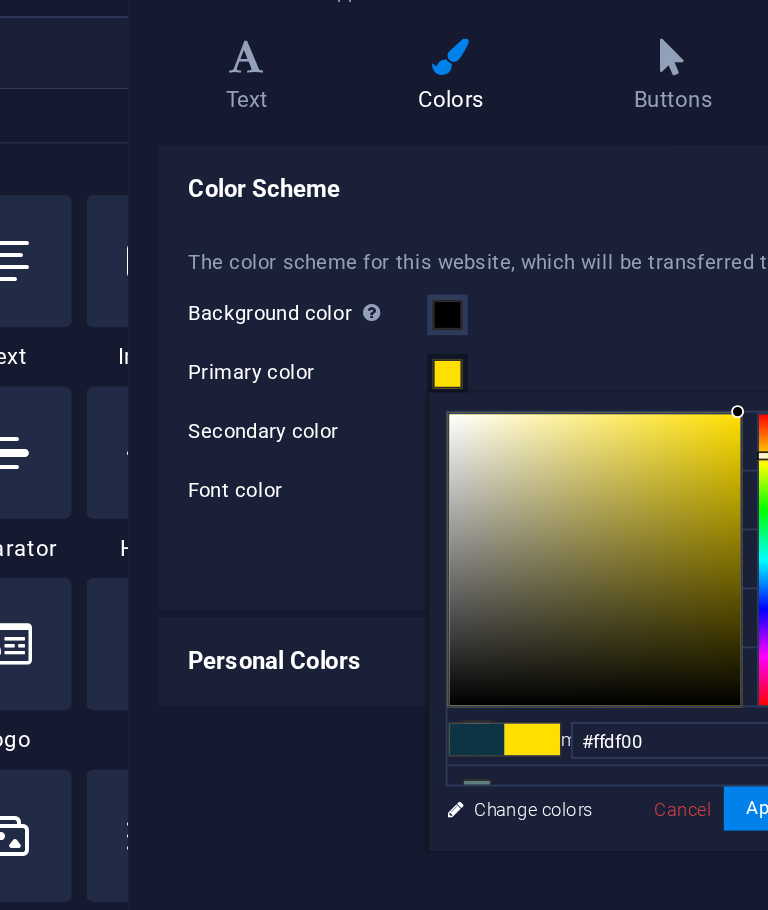 click on "Secondary color" at bounding box center [376, 332] 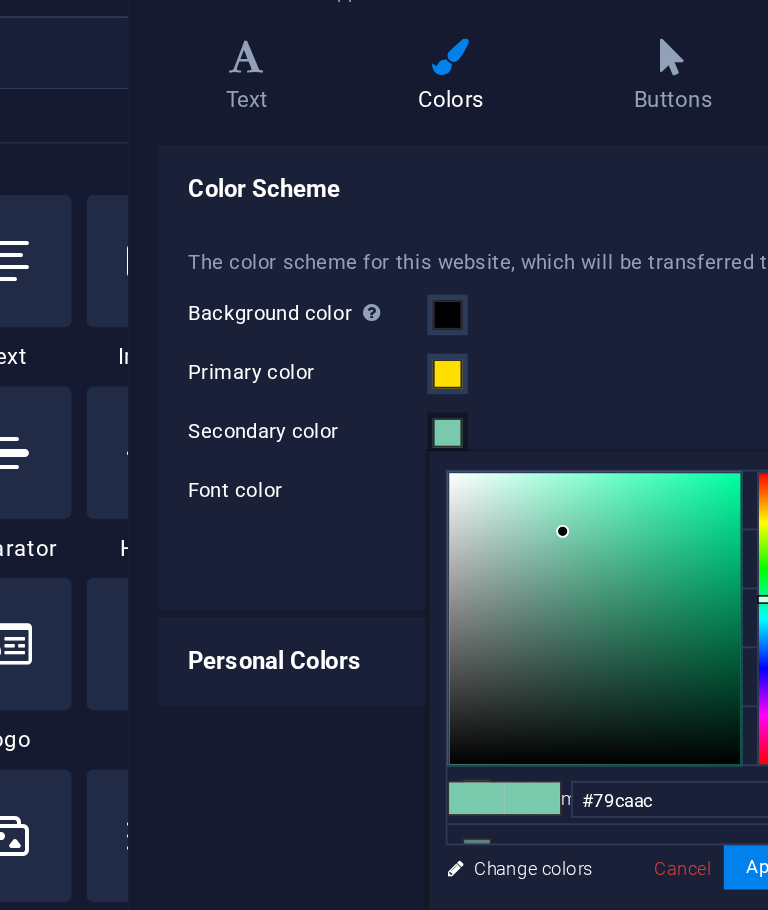 click on "Secondary color" at bounding box center (376, 332) 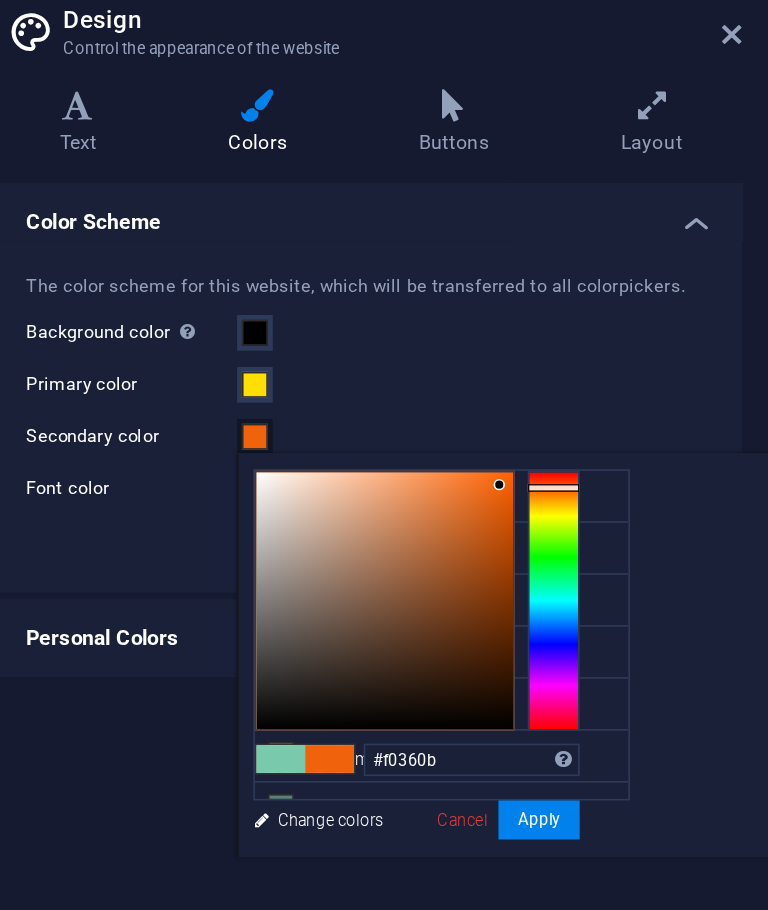 type on "#f02e0b" 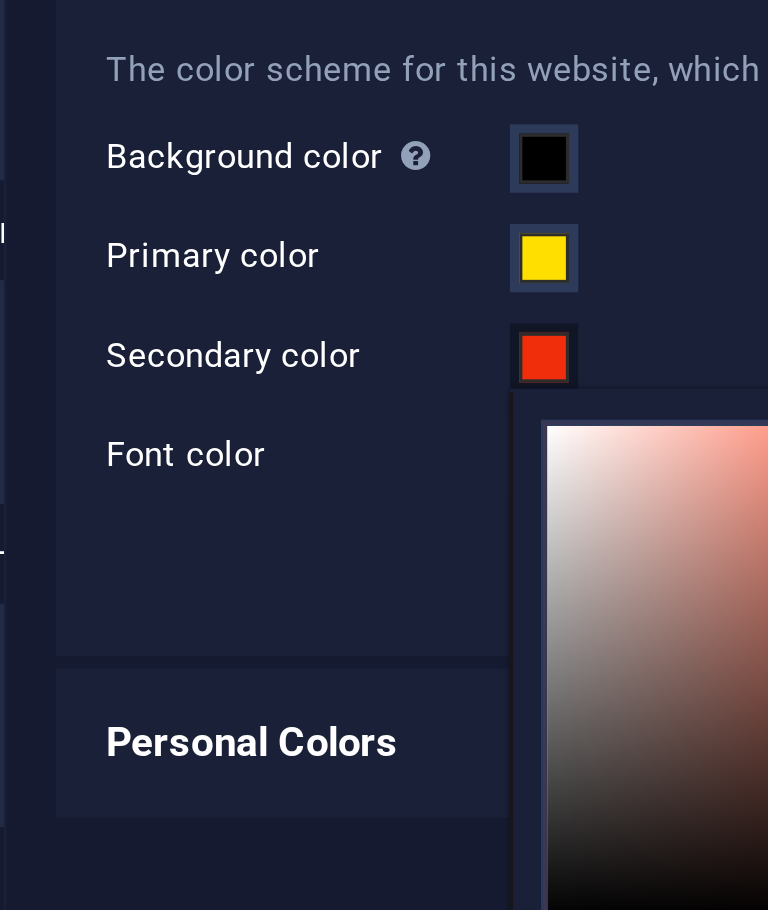 click on "Font color" at bounding box center (376, 364) 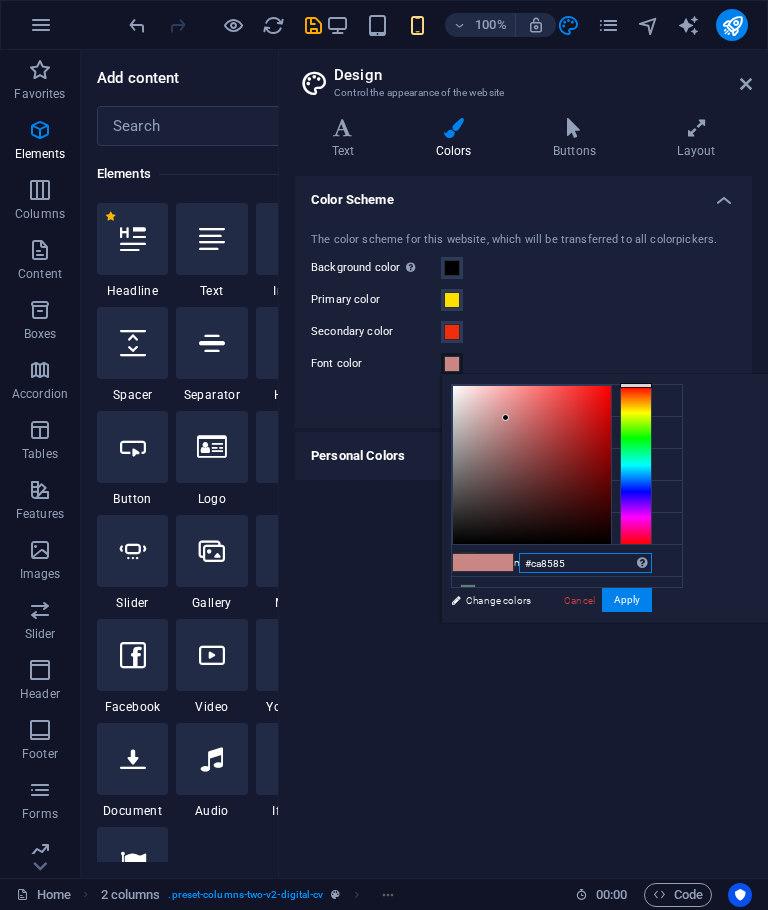 click on "#ca8585" at bounding box center (585, 563) 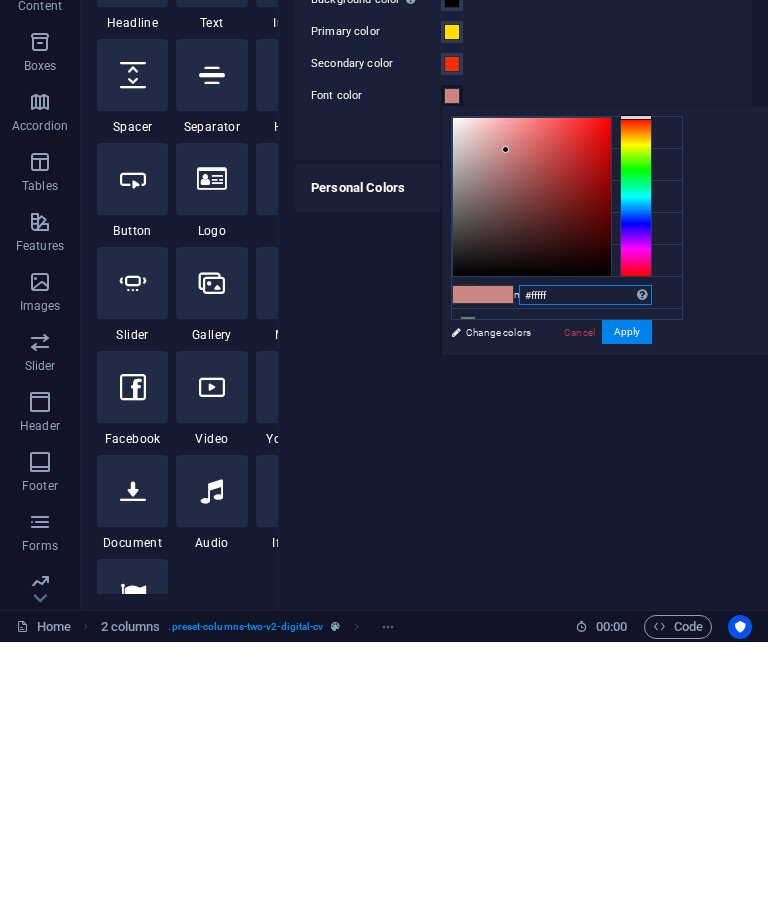 type on "#ffffff" 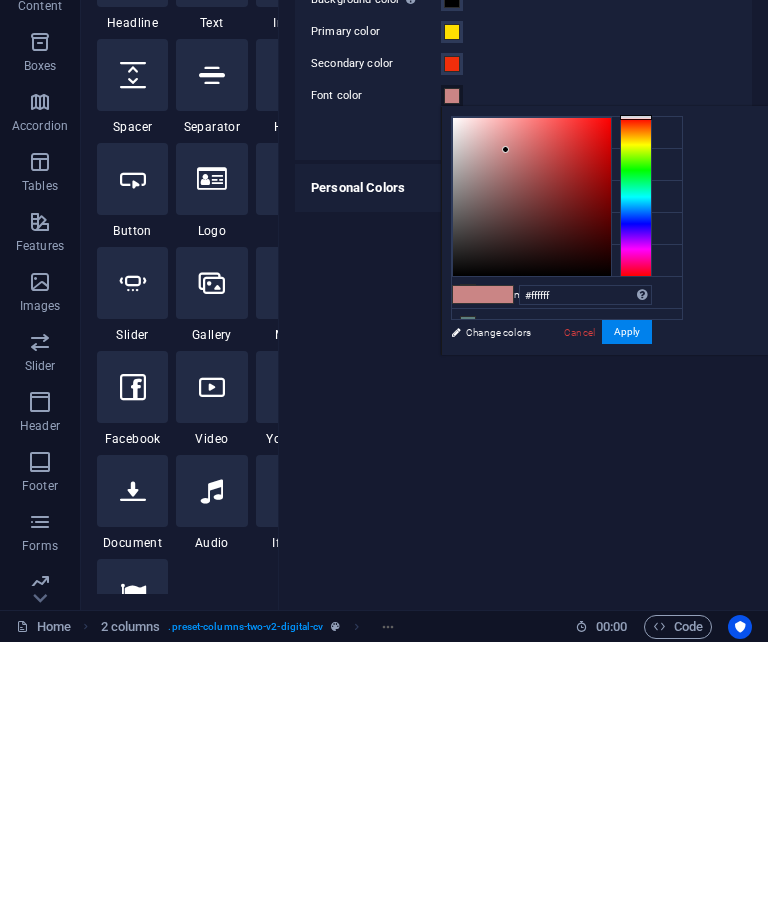 click on "Apply" at bounding box center (627, 600) 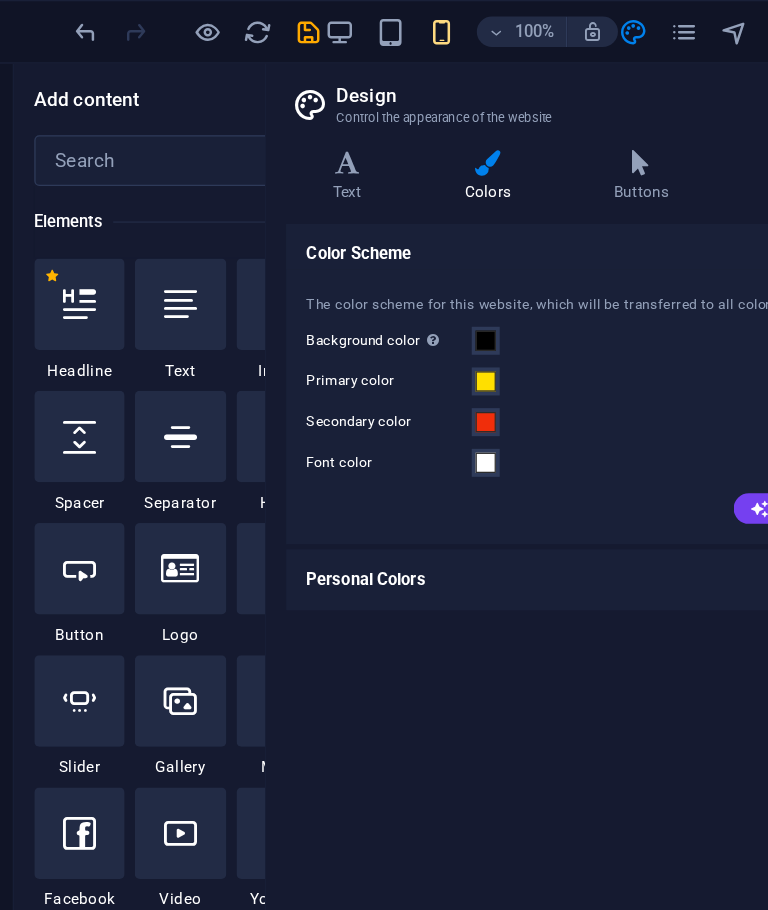 click at bounding box center [343, 128] 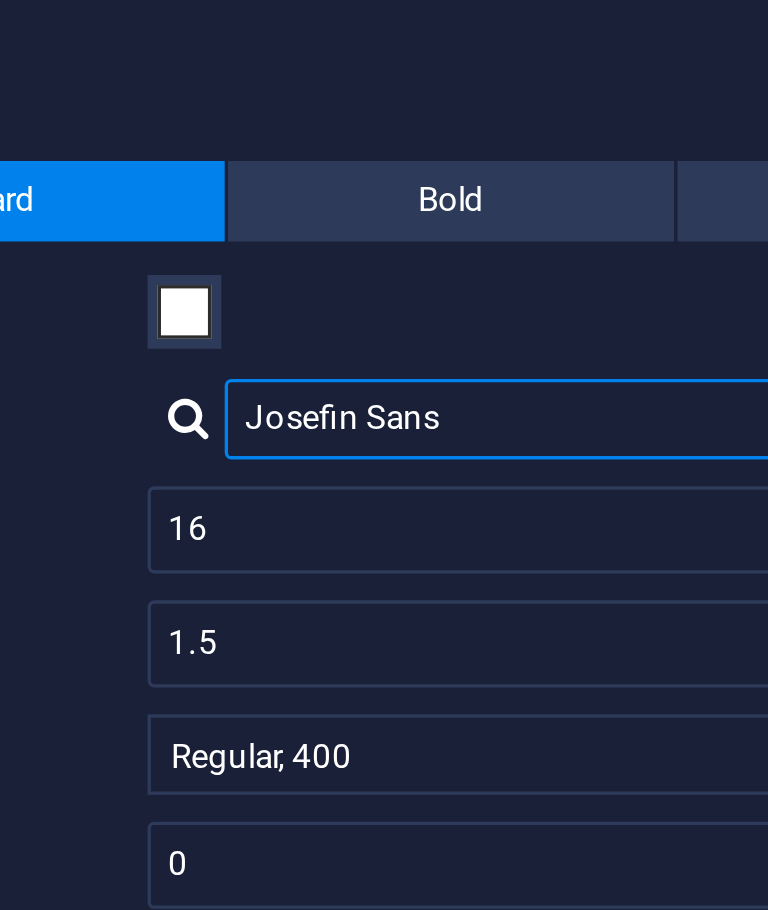 click on "Josefin Sans" at bounding box center (597, 309) 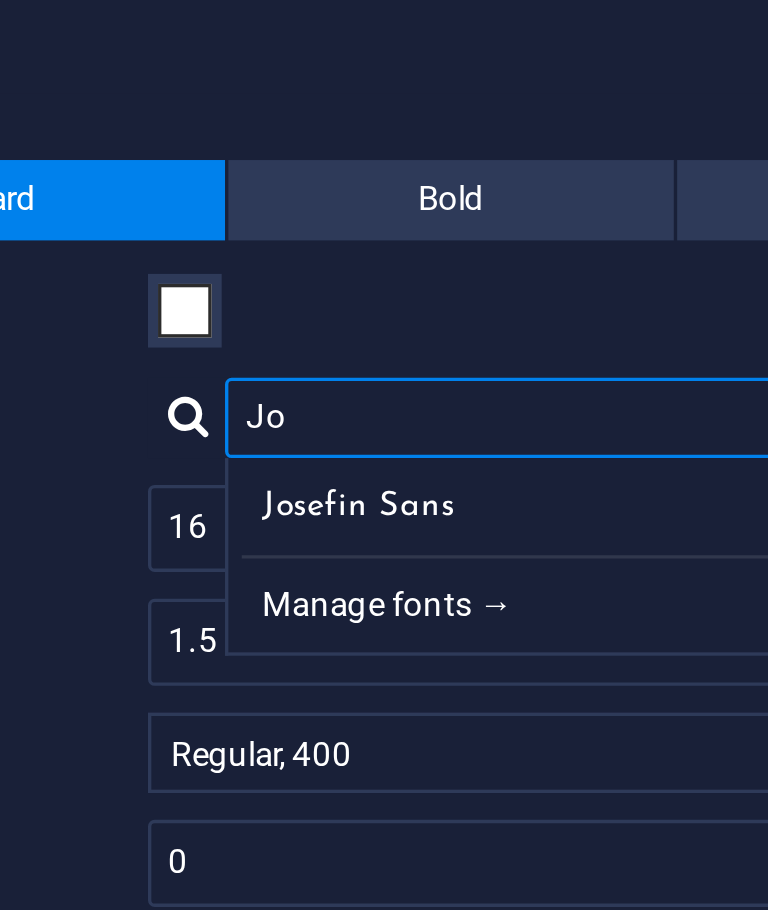 type on "J" 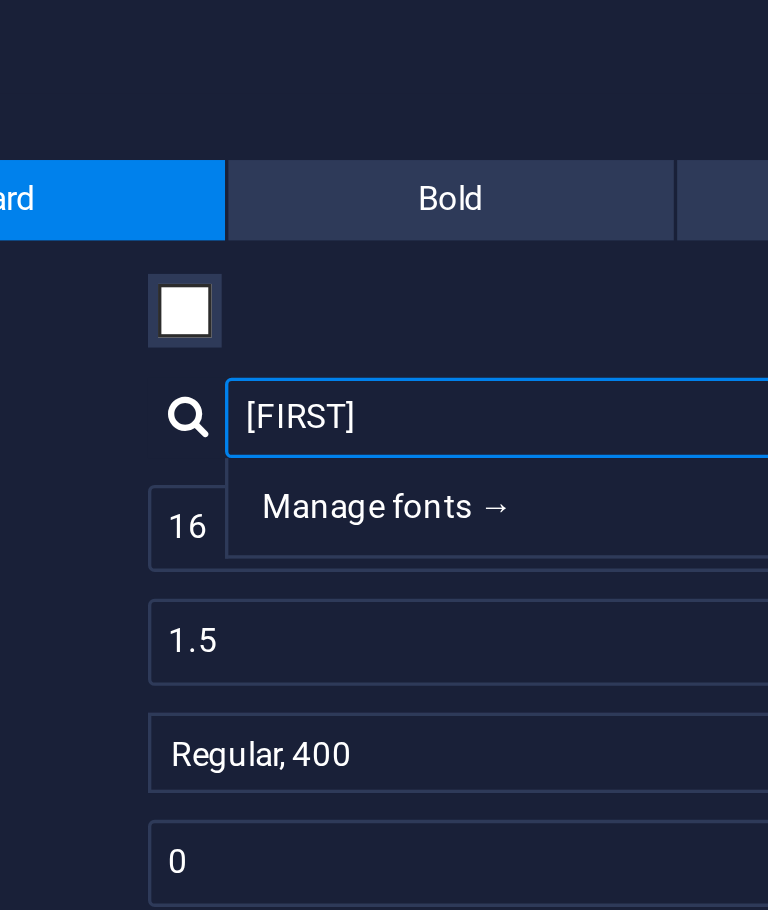type on "Arial" 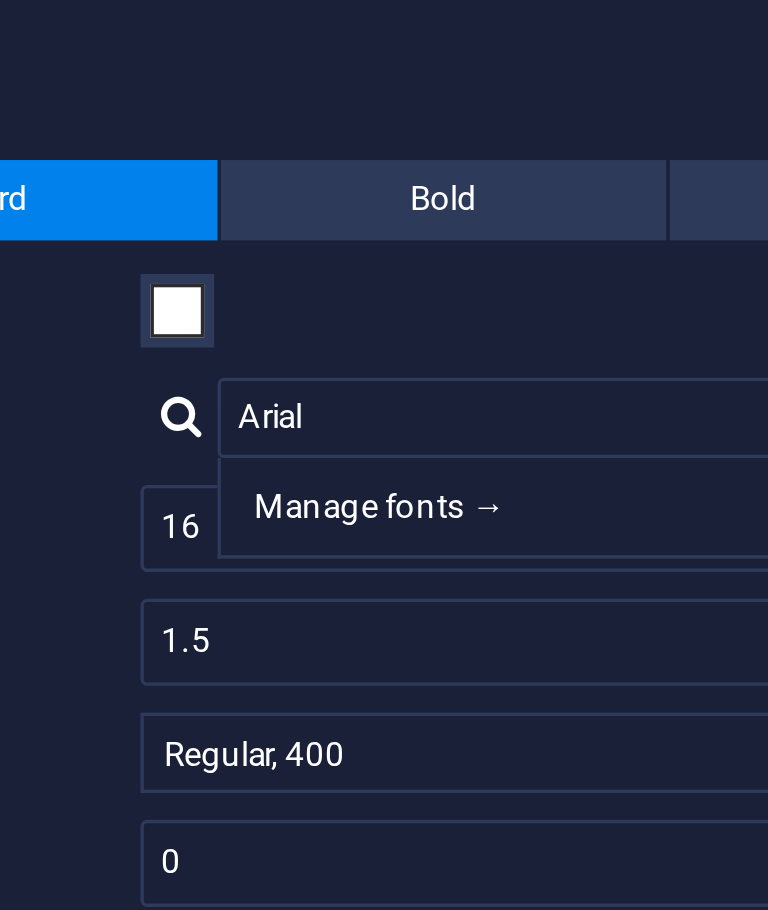 click on "Manage fonts →" at bounding box center [601, 335] 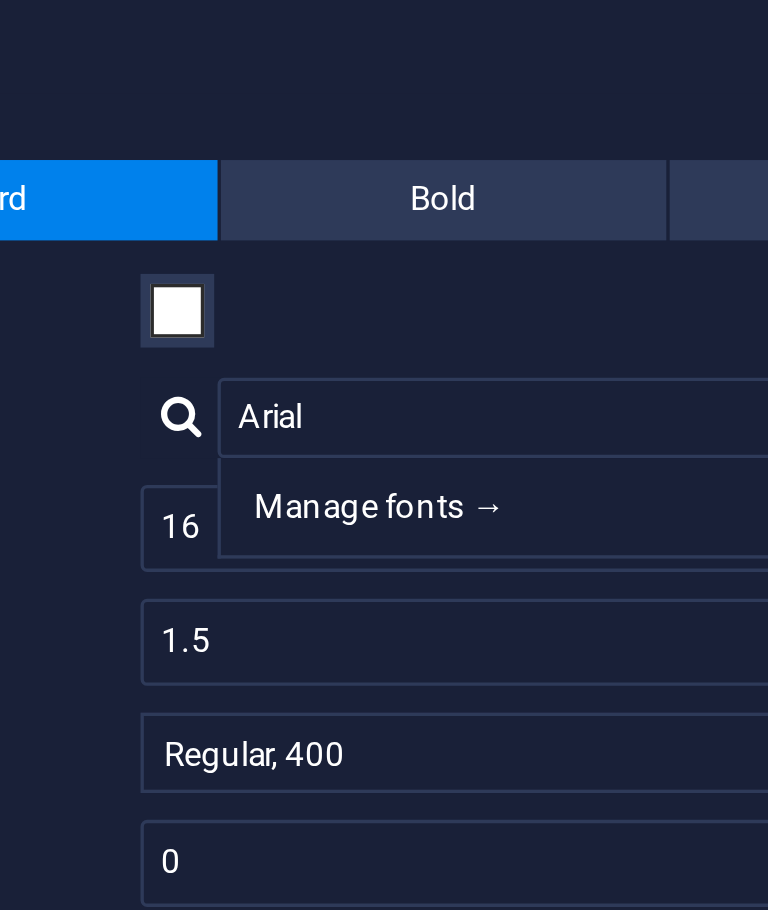 select on "popularity" 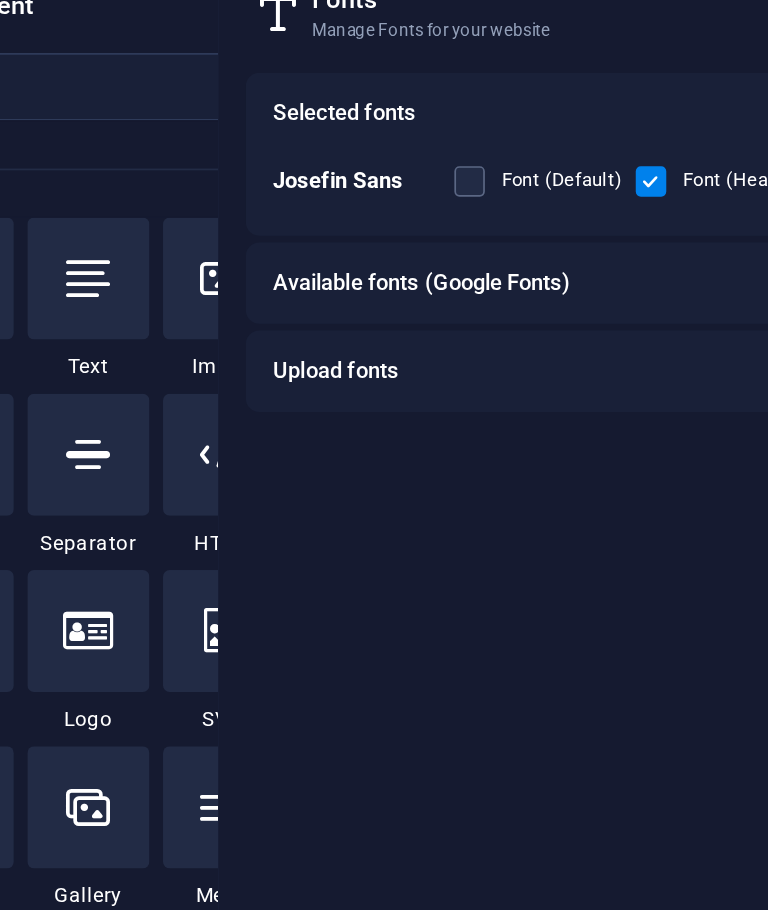 click on "Josefin Sans Font (Default) Font (Headlines)" at bounding box center [528, 182] 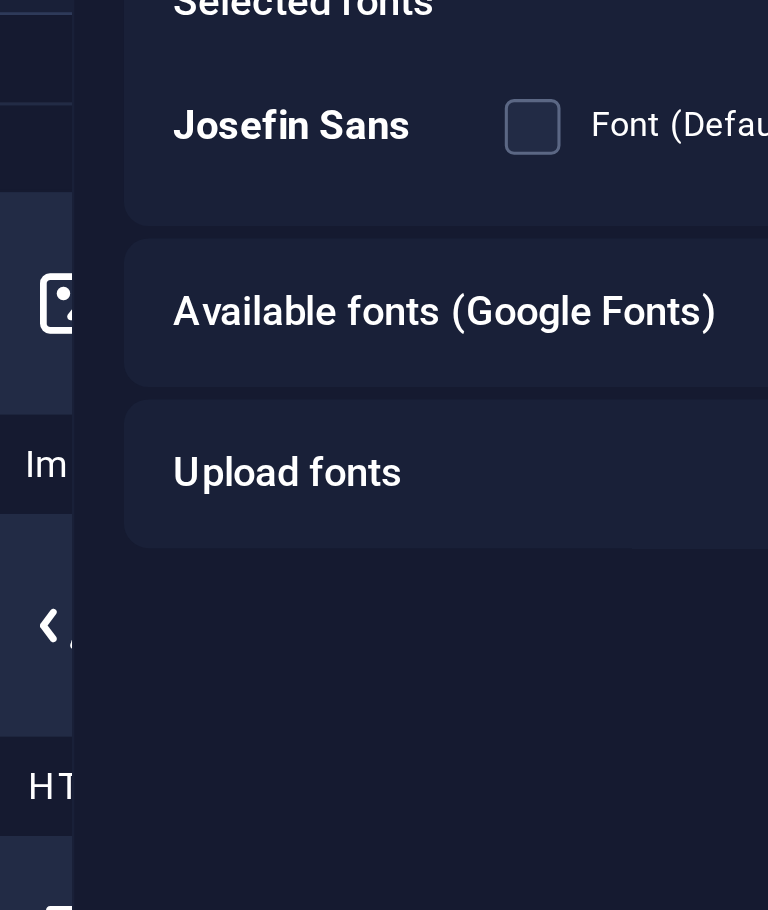 click on "Josefin Sans Font (Default) Font (Headlines)" at bounding box center (528, 182) 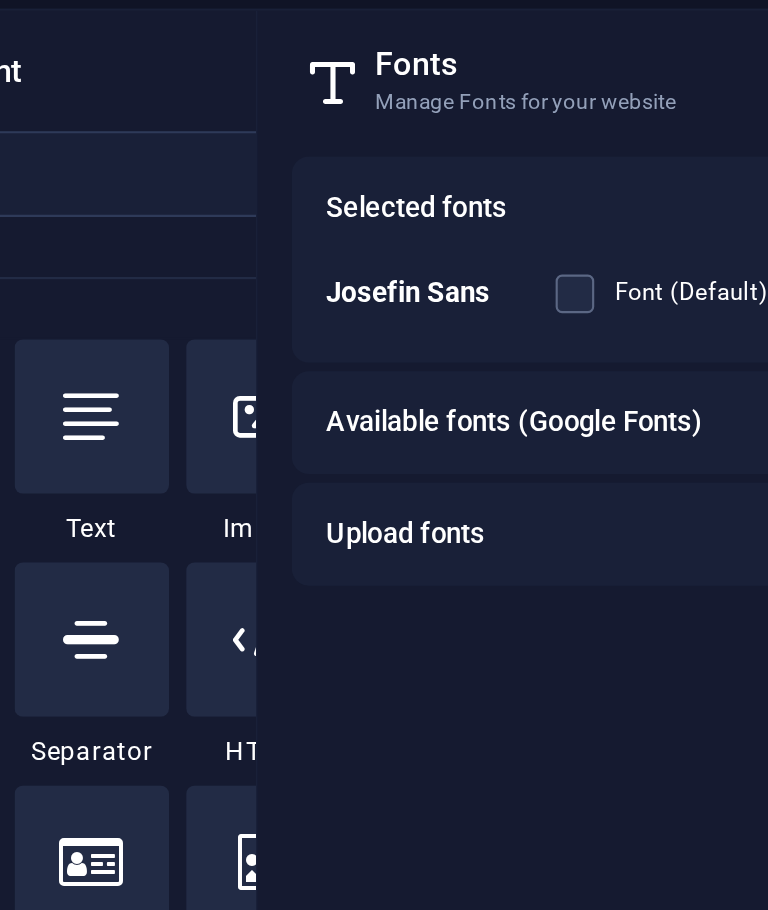 click on "Josefin Sans" at bounding box center [359, 181] 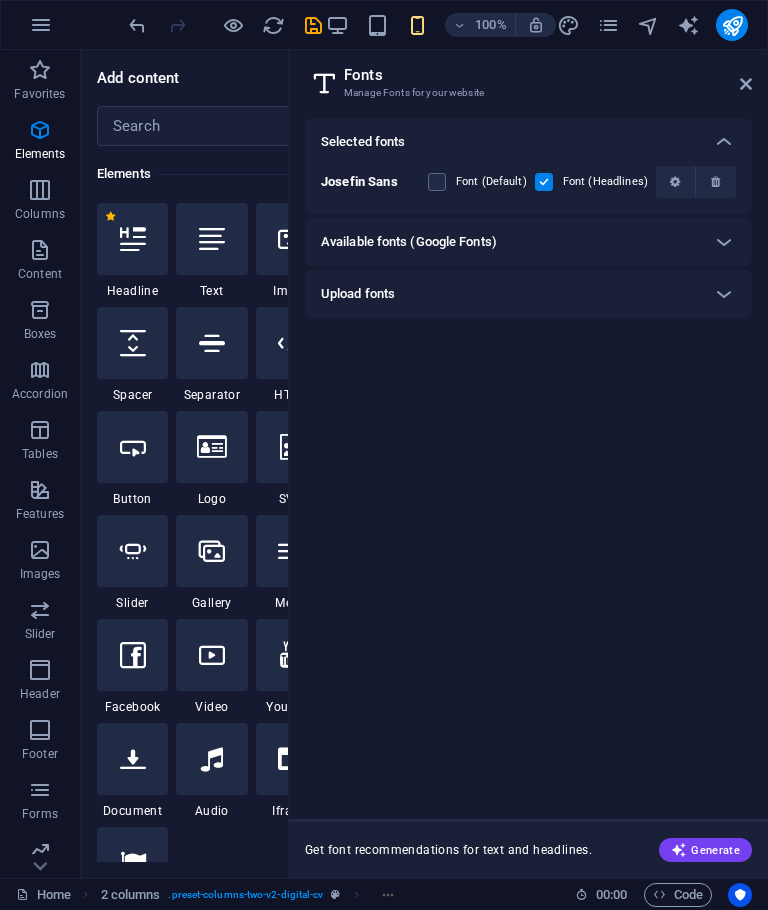 click on "Fonts" at bounding box center [548, 75] 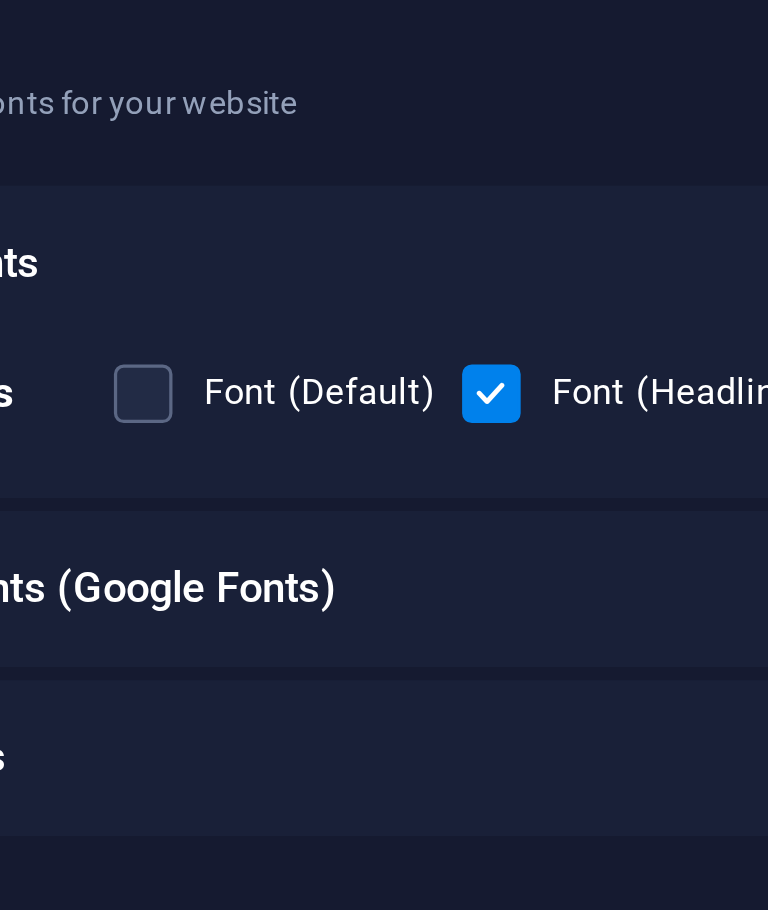 click at bounding box center (544, 182) 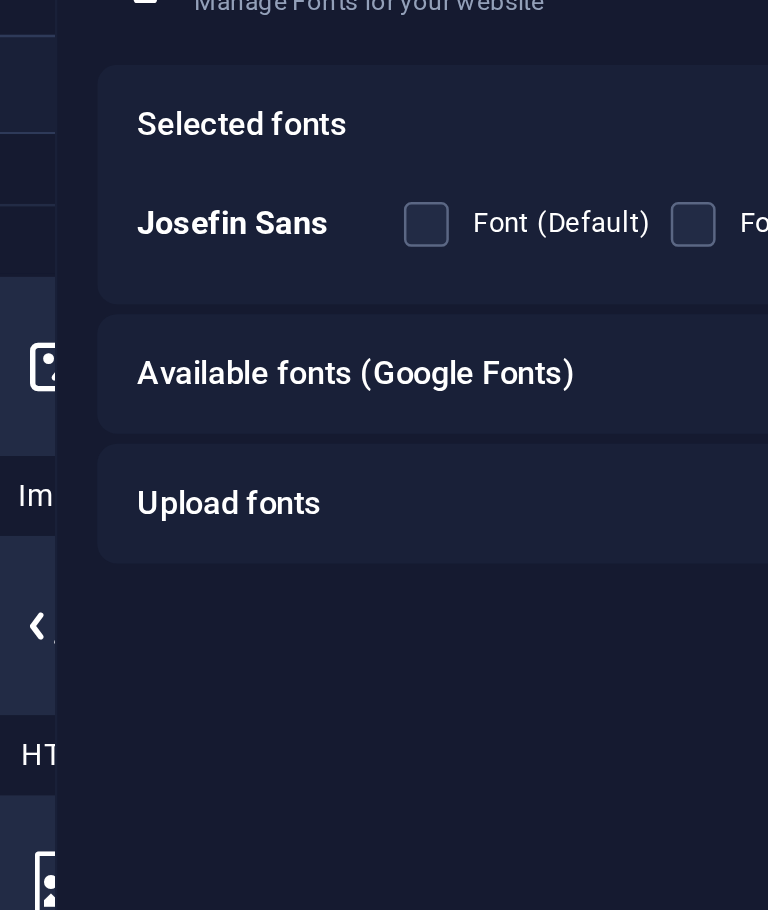 click on "Available fonts (Google Fonts)" at bounding box center (409, 242) 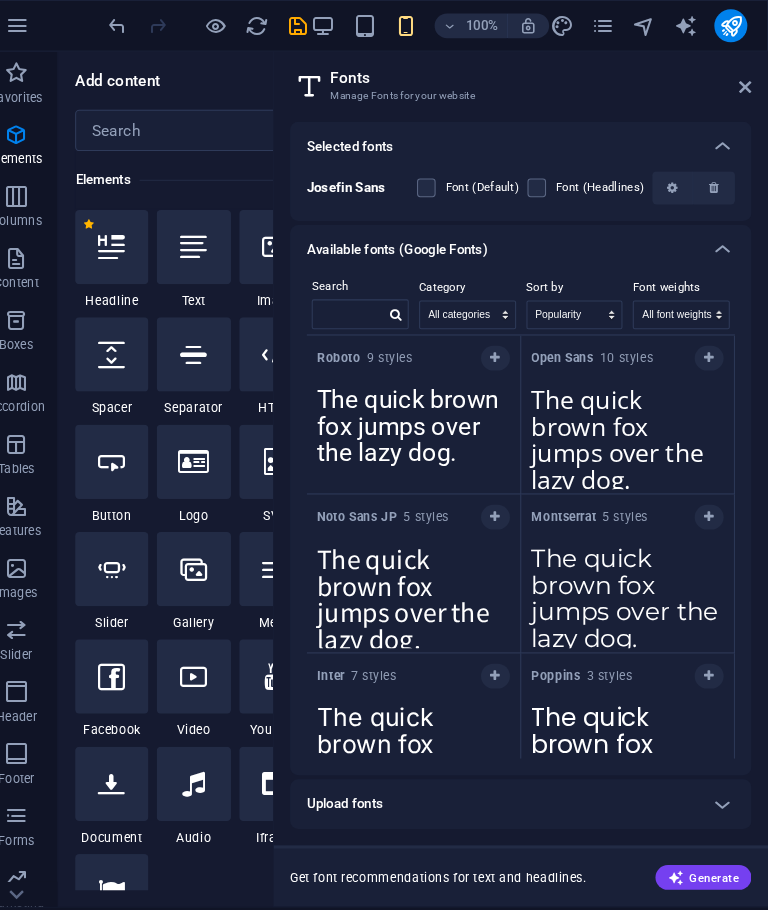 click on "Available fonts (Google Fonts)" at bounding box center (409, 242) 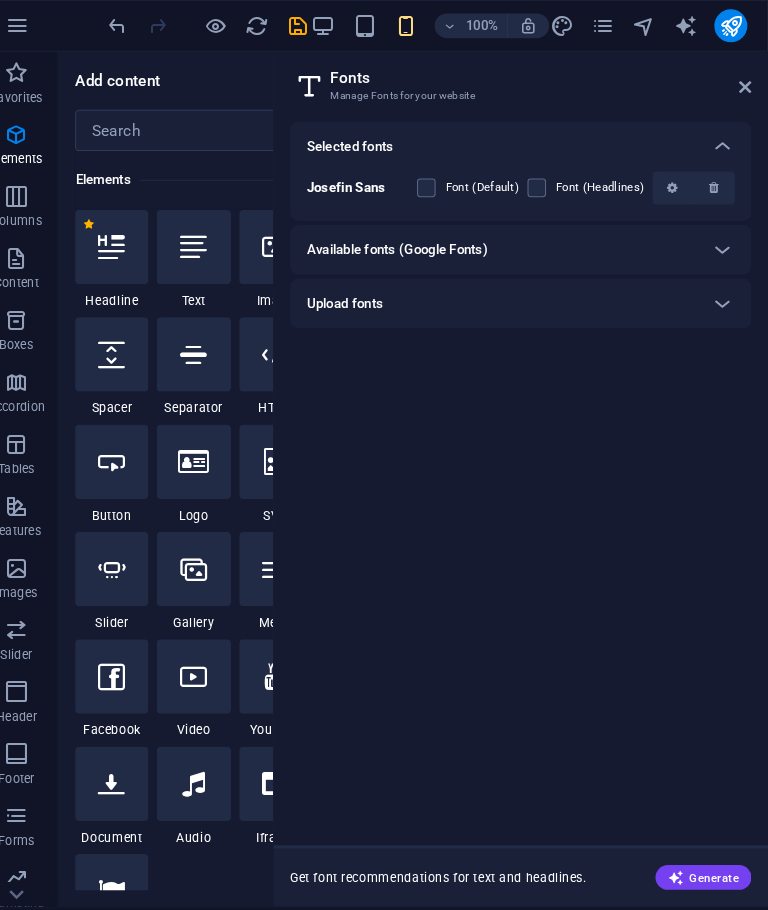 click on "Available fonts (Google Fonts)" at bounding box center (409, 242) 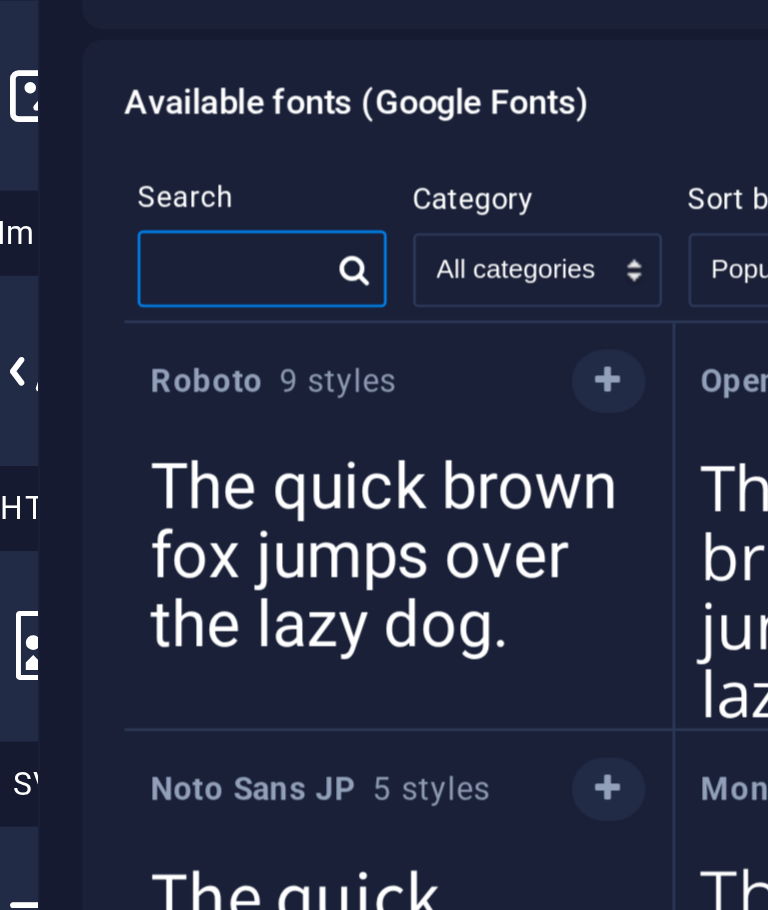 click at bounding box center [362, 304] 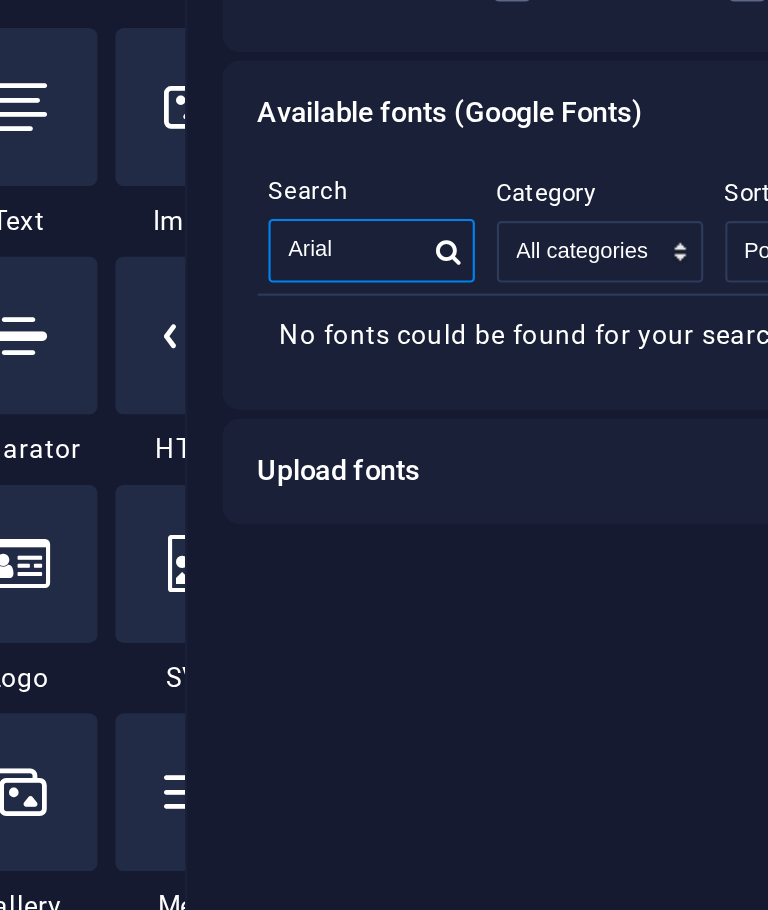 type on "Arial" 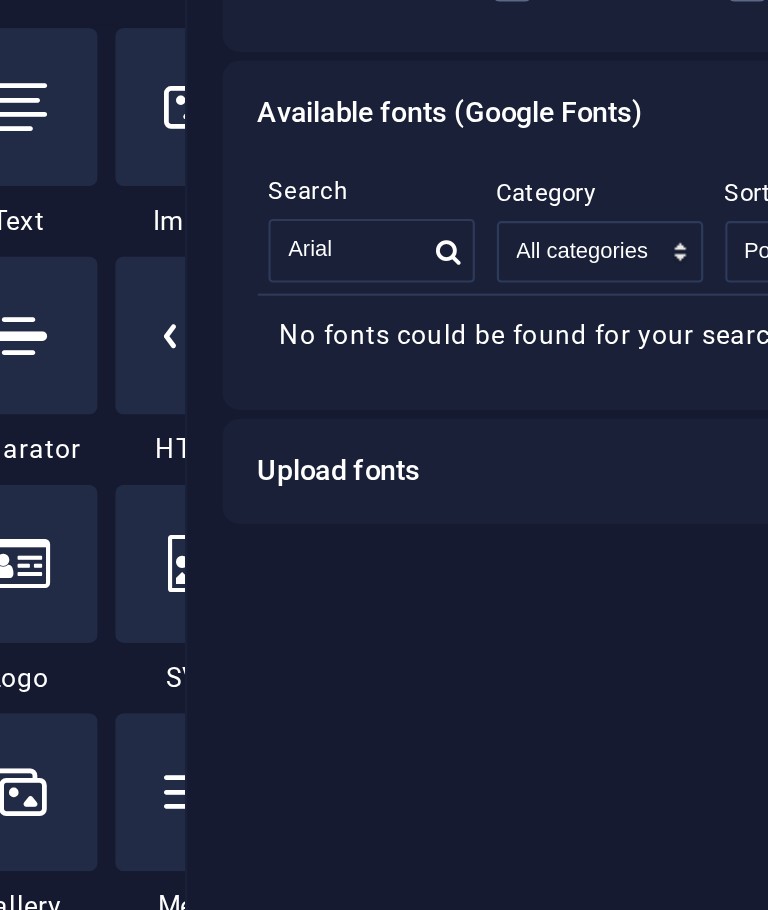 click on "Upload fonts" at bounding box center [358, 405] 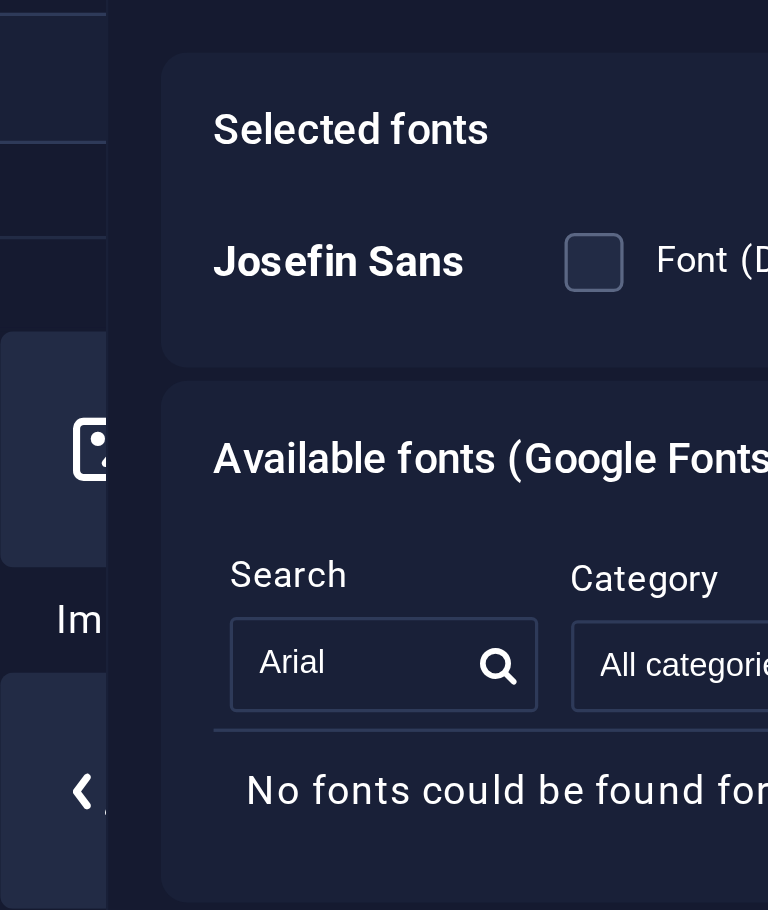 click on "Josefin Sans" at bounding box center [359, 181] 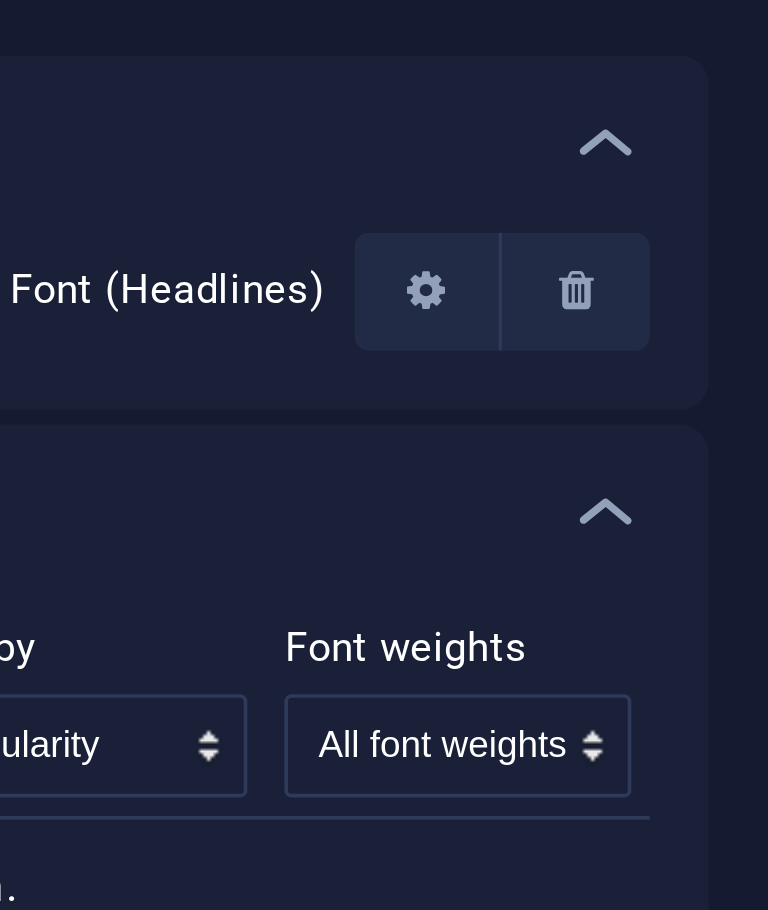 click at bounding box center (715, 182) 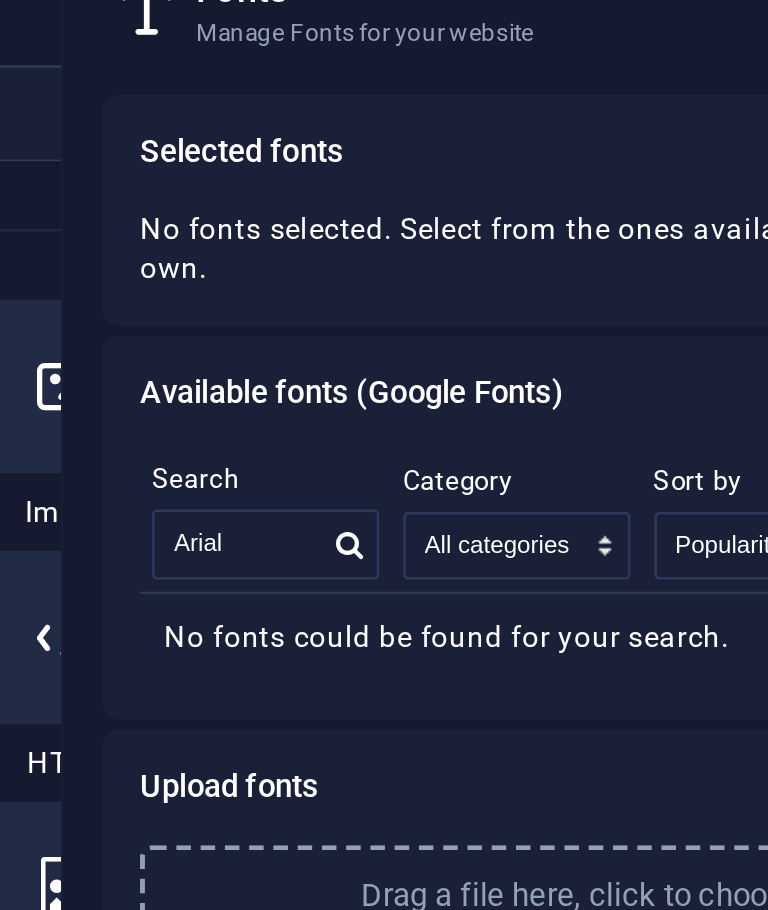 click at bounding box center [408, 305] 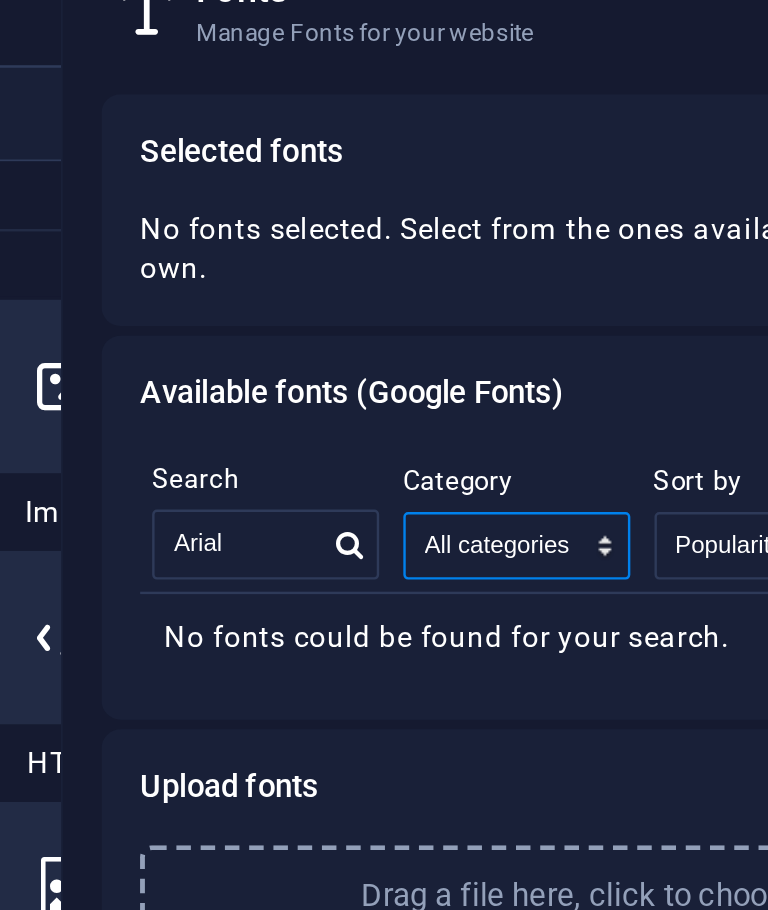 click on "All categories serif display monospace sans-serif handwriting" at bounding box center (477, 305) 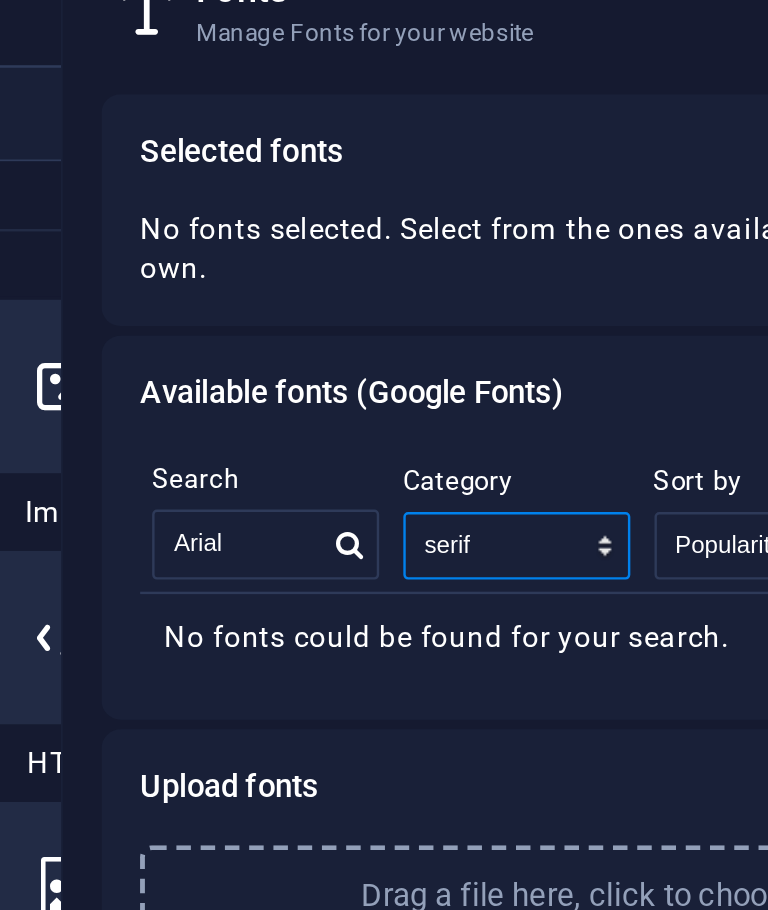 click on "All categories serif display monospace sans-serif handwriting" at bounding box center (477, 305) 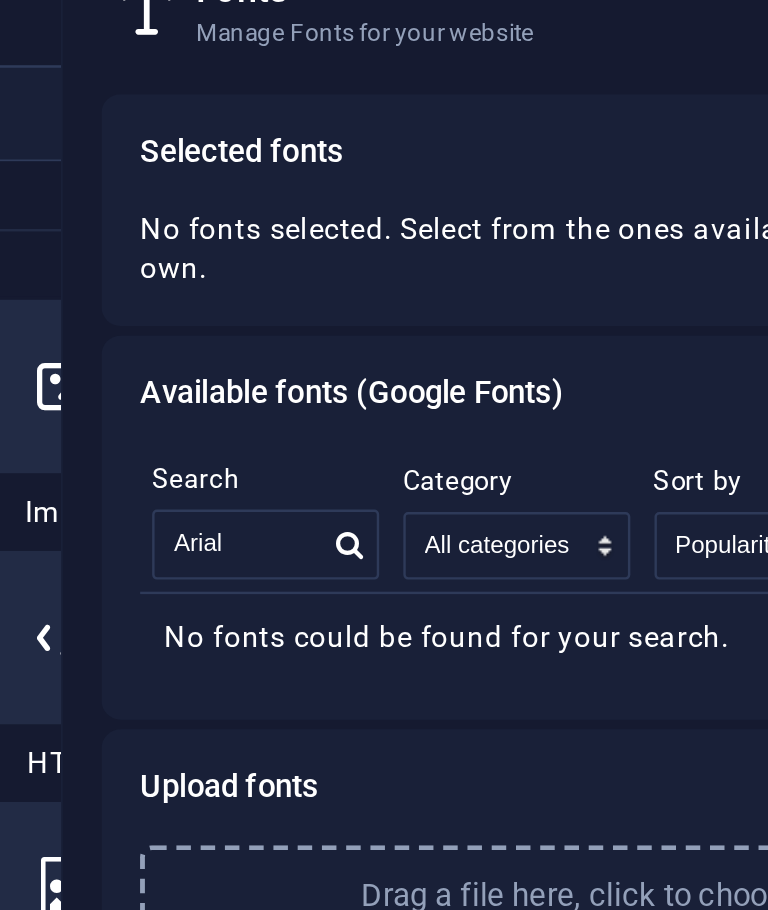 click on "Arial" at bounding box center (373, 304) 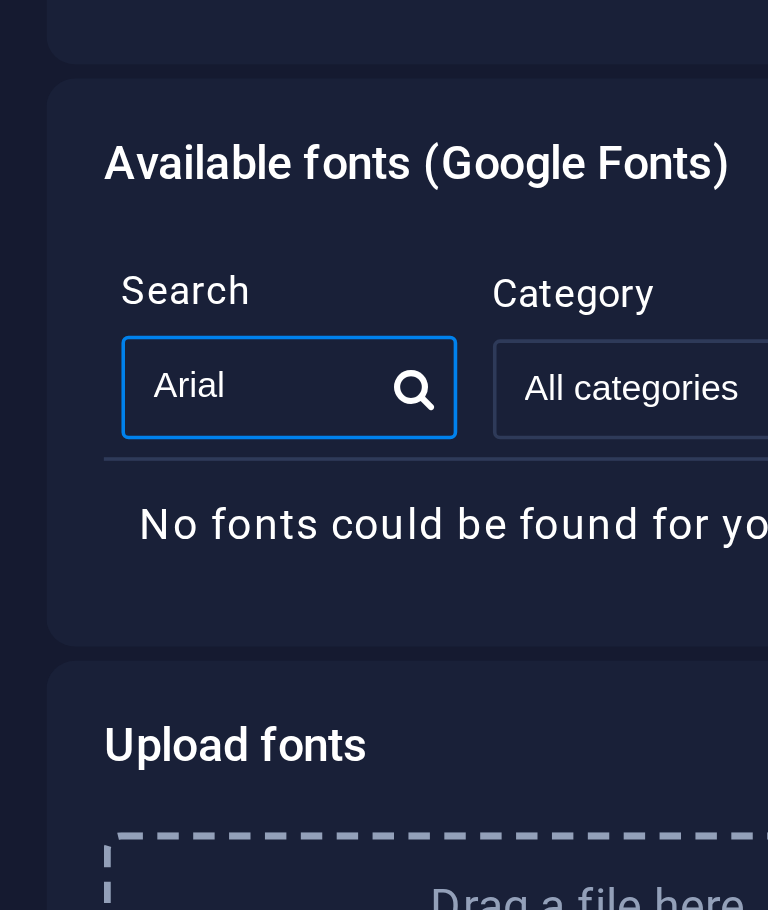 click on "Arial" at bounding box center (362, 304) 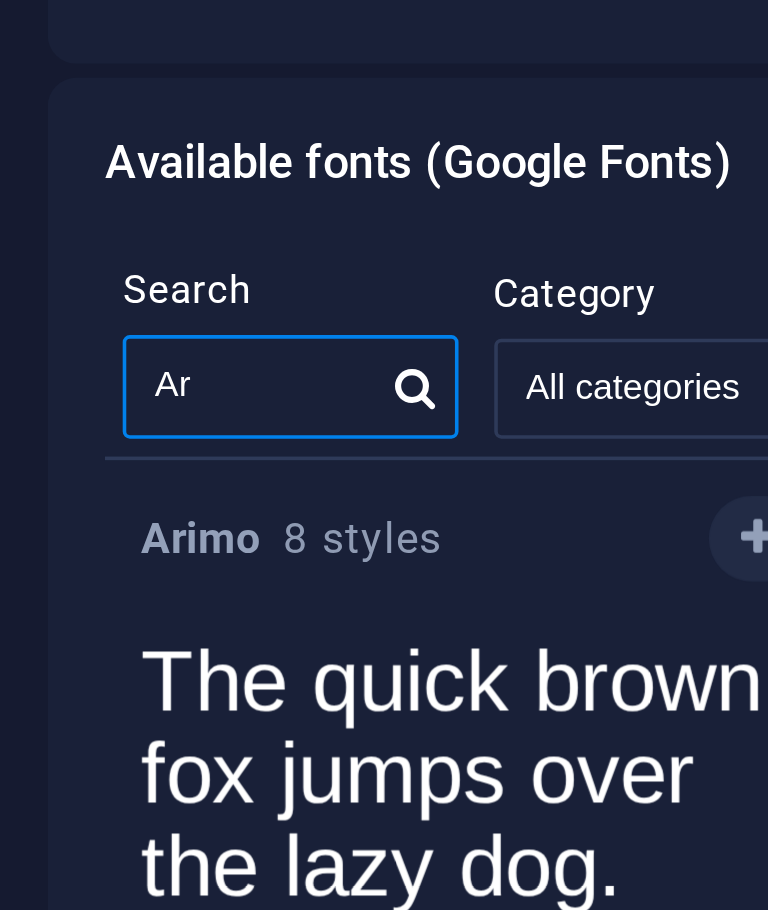 type on "A" 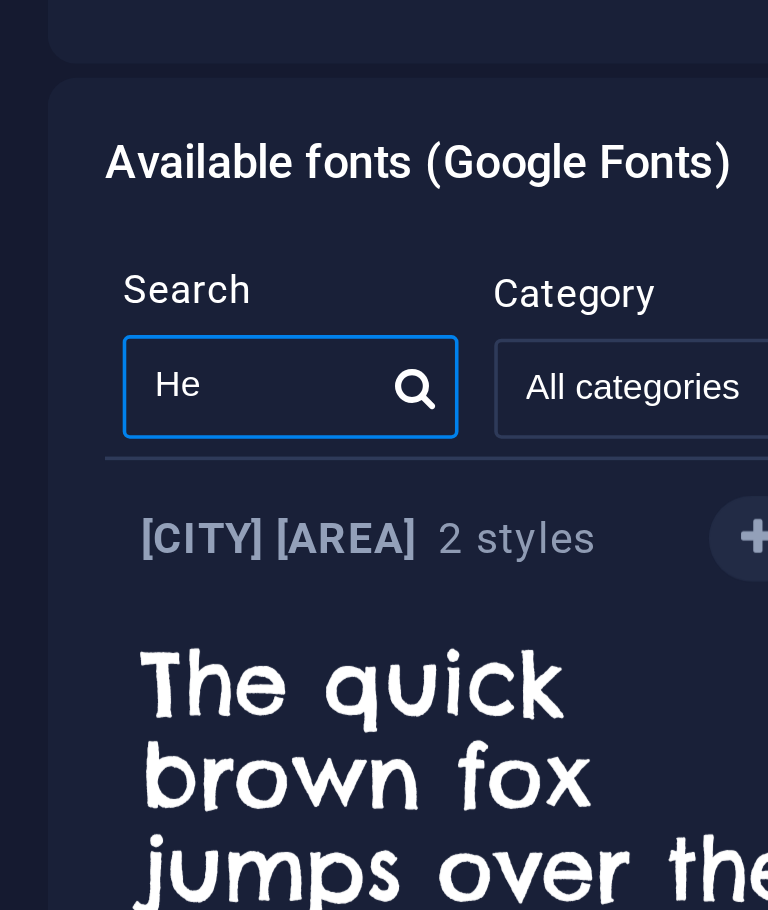 type on "H" 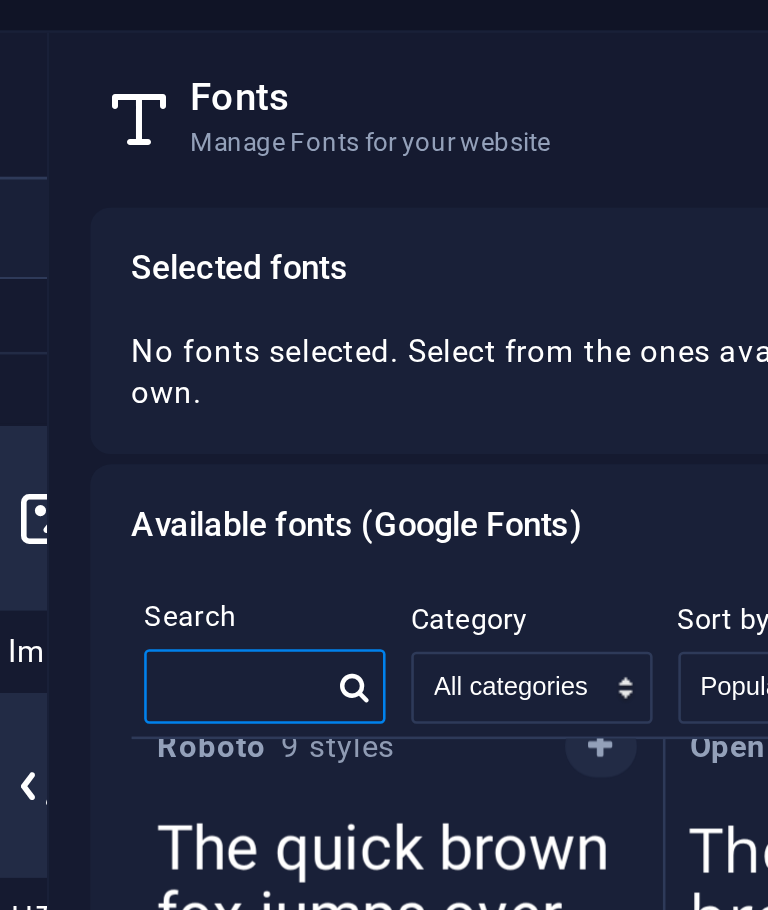 scroll, scrollTop: 19, scrollLeft: 0, axis: vertical 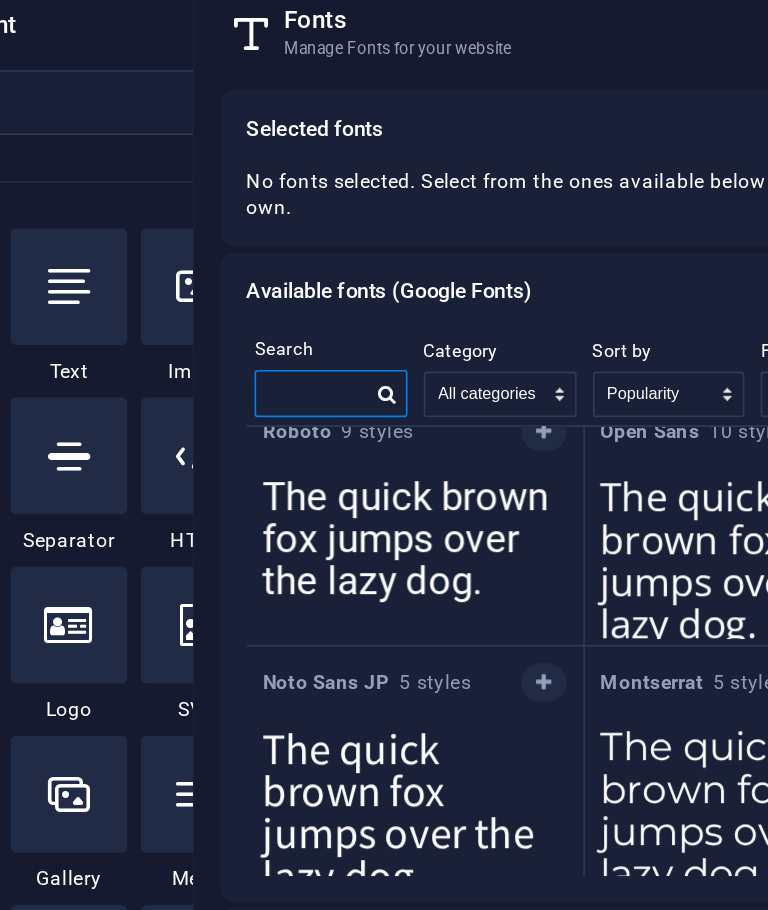 type 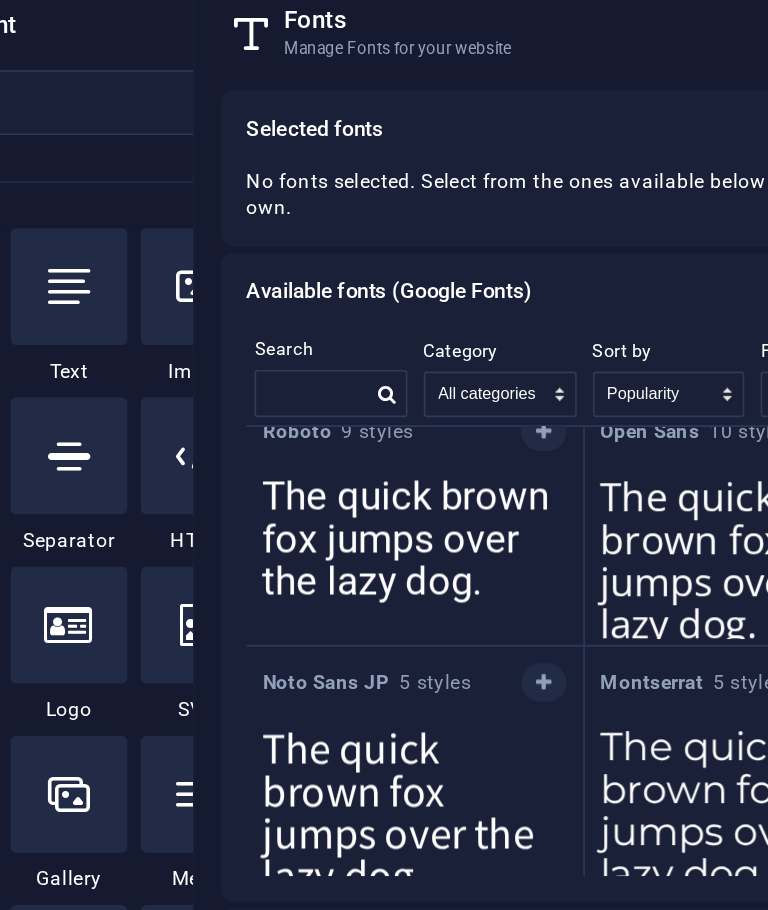 click on "The quick brown fox jumps over the lazy dog." at bounding box center [424, 400] 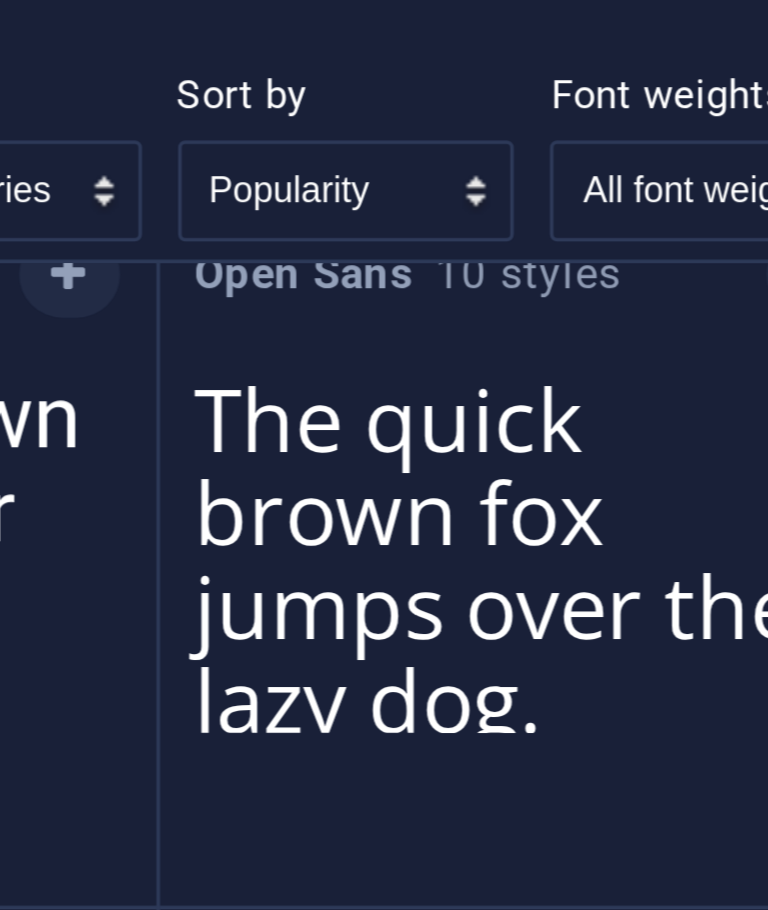 click on "The quick brown fox jumps over the lazy dog." at bounding box center [632, 400] 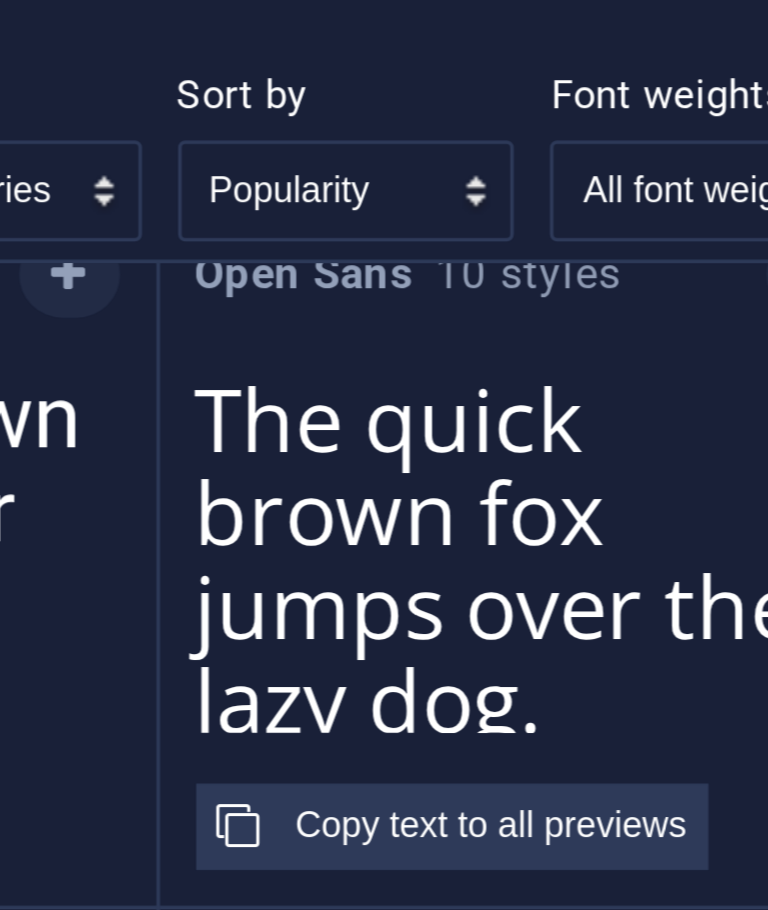 click on "The quick brown fox jumps over the lazy dog." at bounding box center [632, 400] 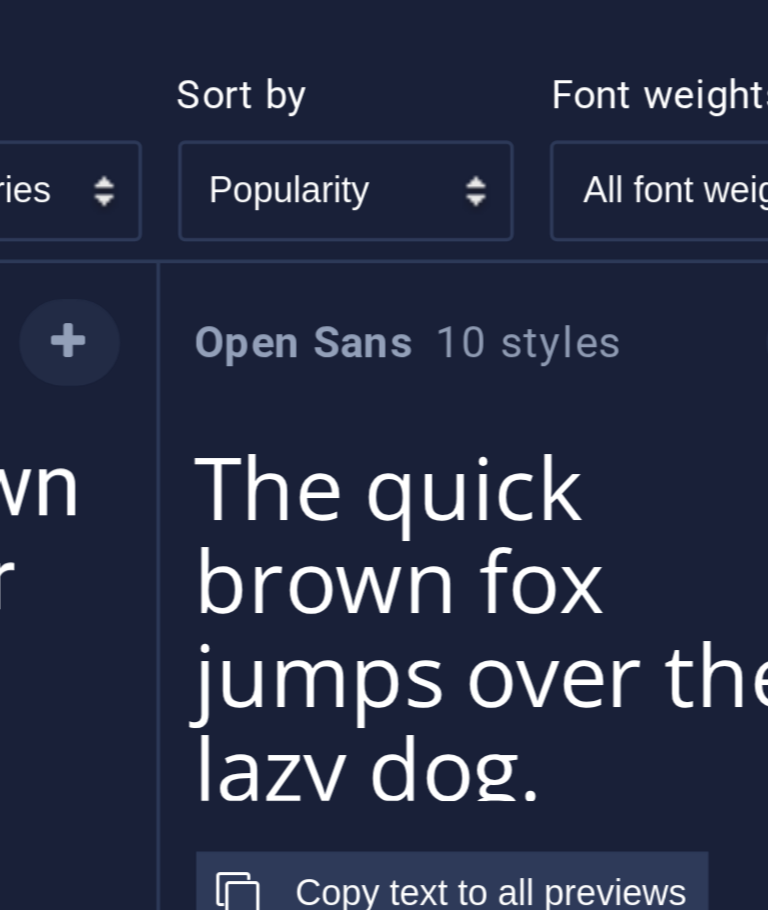 scroll, scrollTop: 0, scrollLeft: 0, axis: both 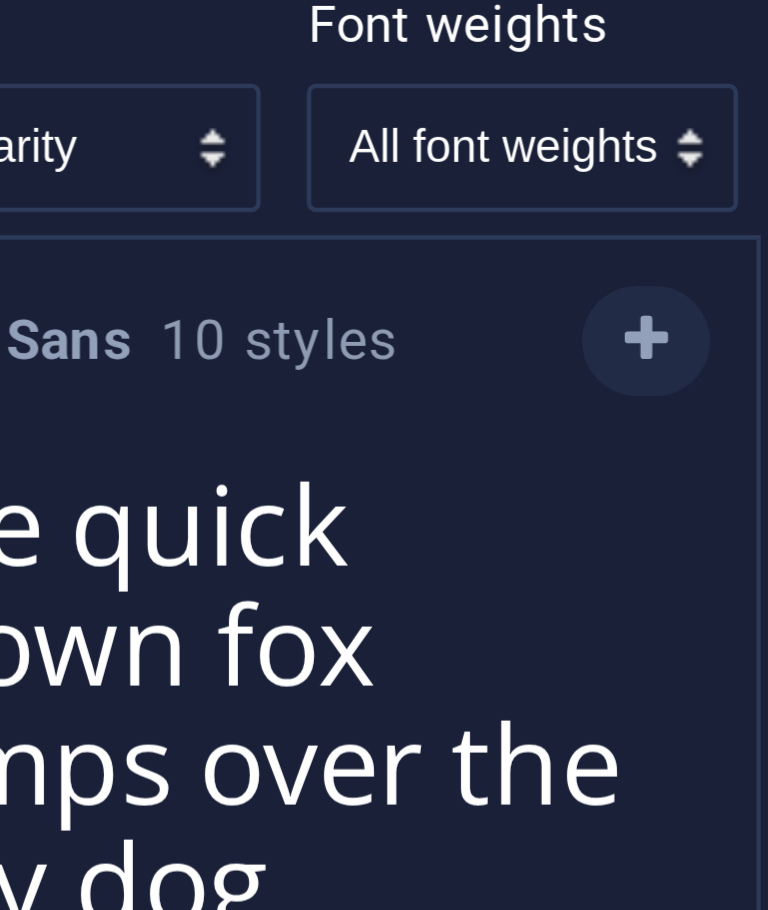 click at bounding box center [710, 347] 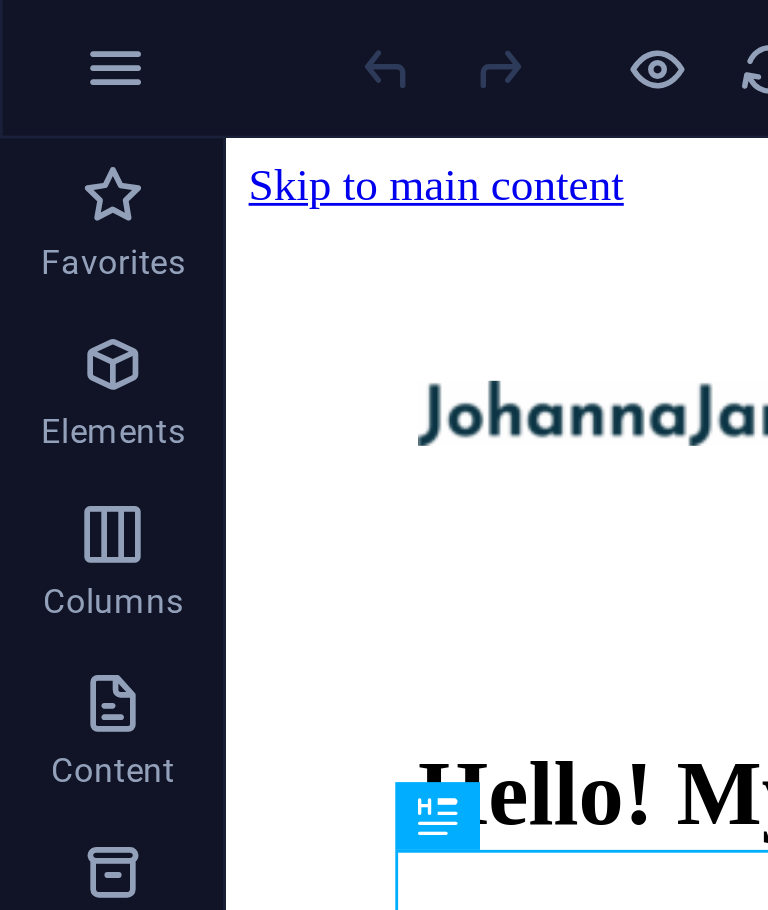 scroll, scrollTop: 1, scrollLeft: 0, axis: vertical 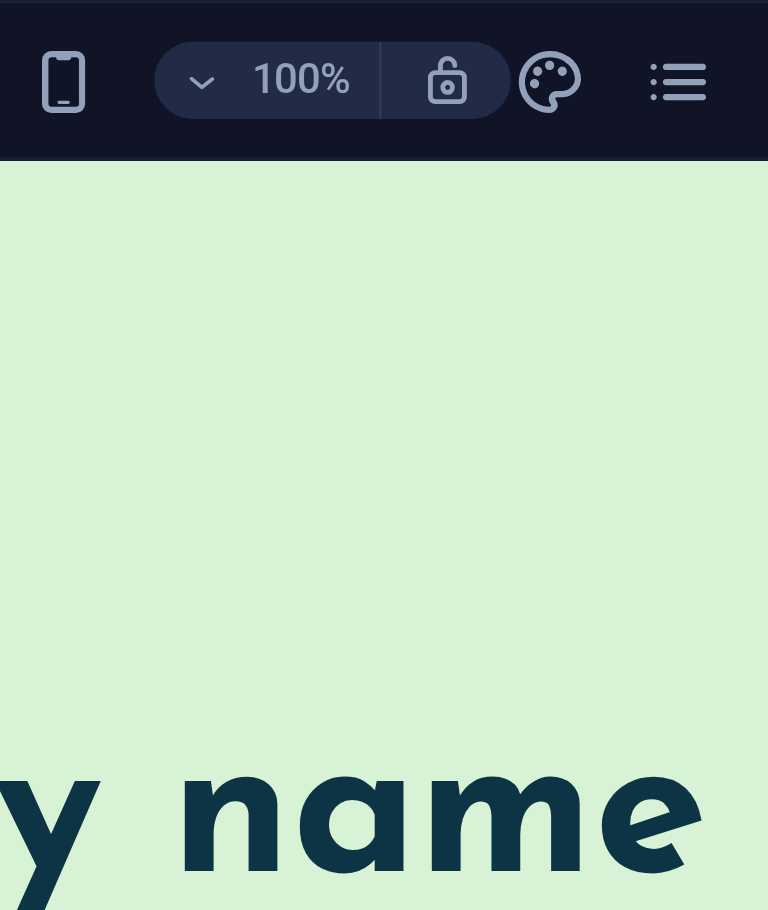 click at bounding box center [568, 25] 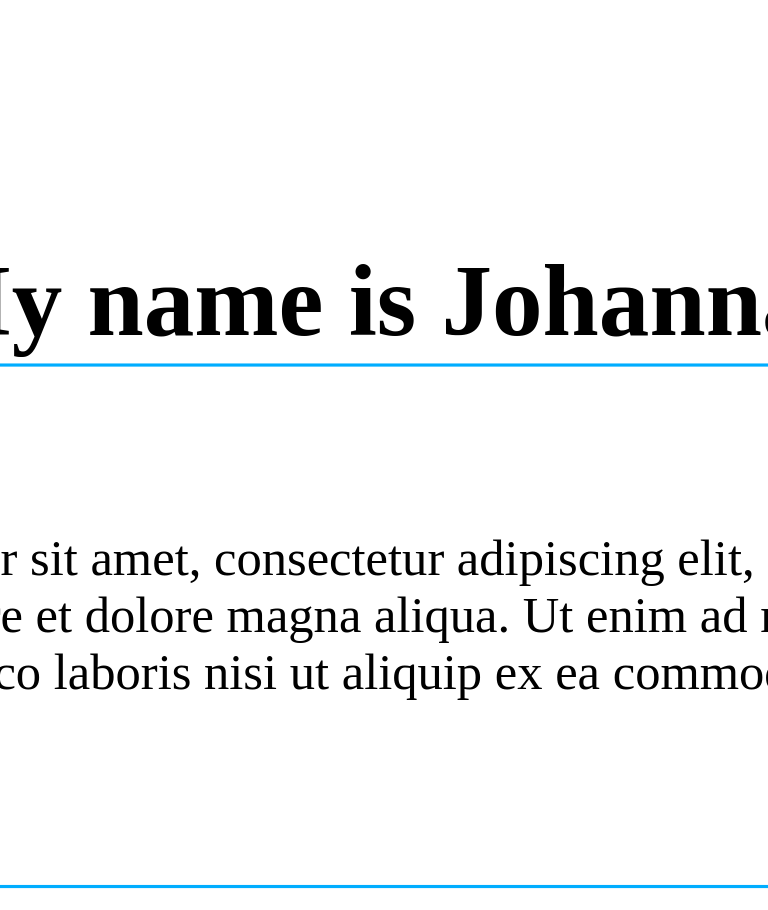 scroll, scrollTop: 0, scrollLeft: 0, axis: both 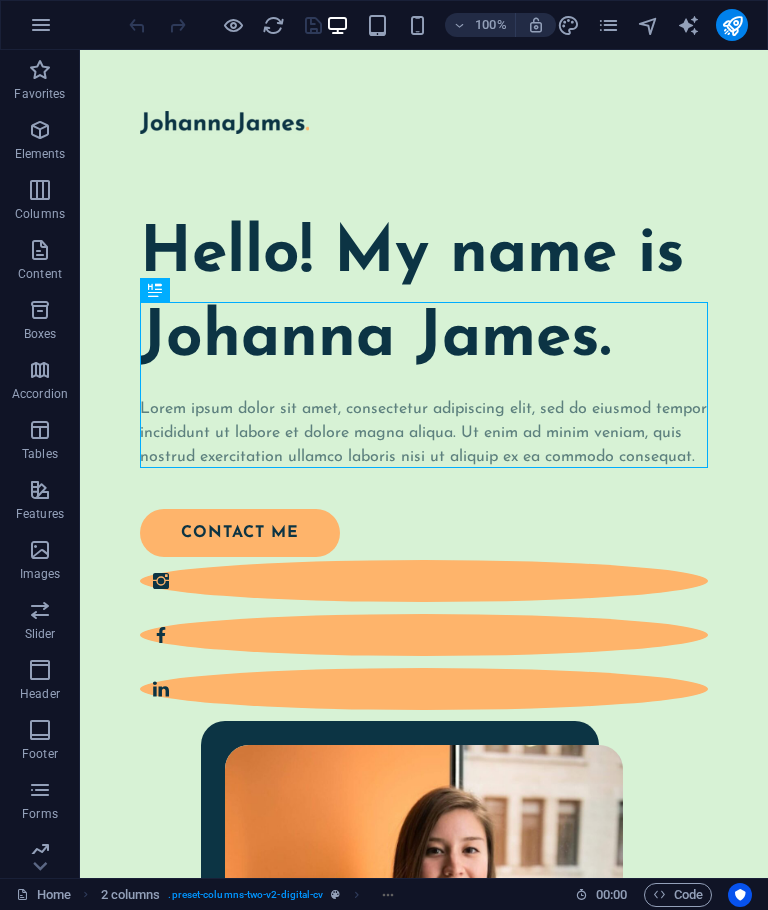 click at bounding box center [568, 25] 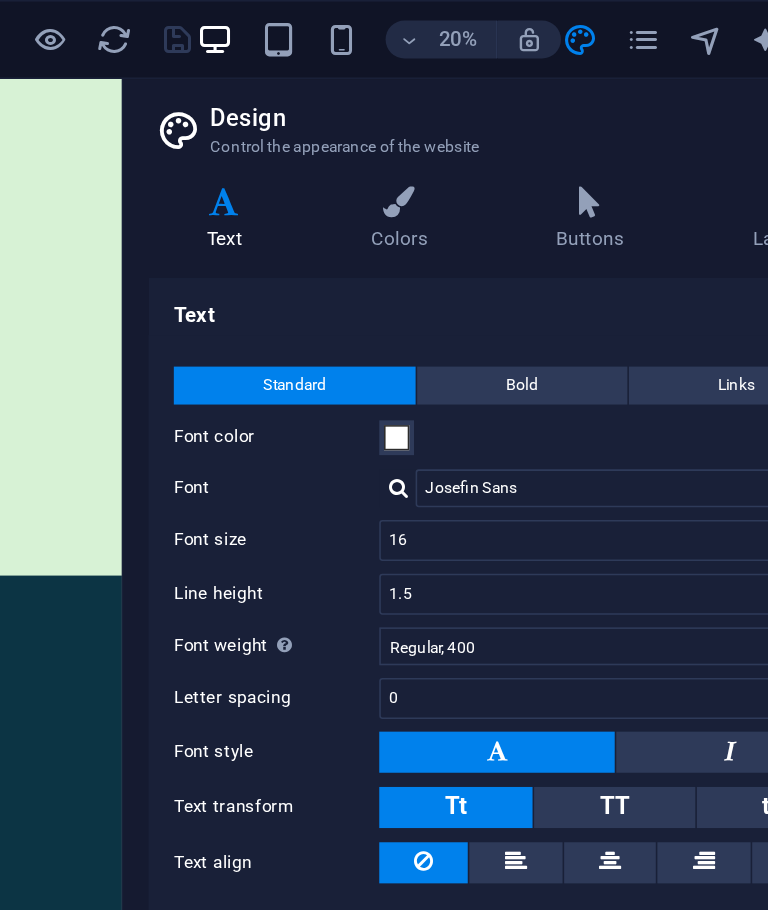 click at bounding box center [453, 128] 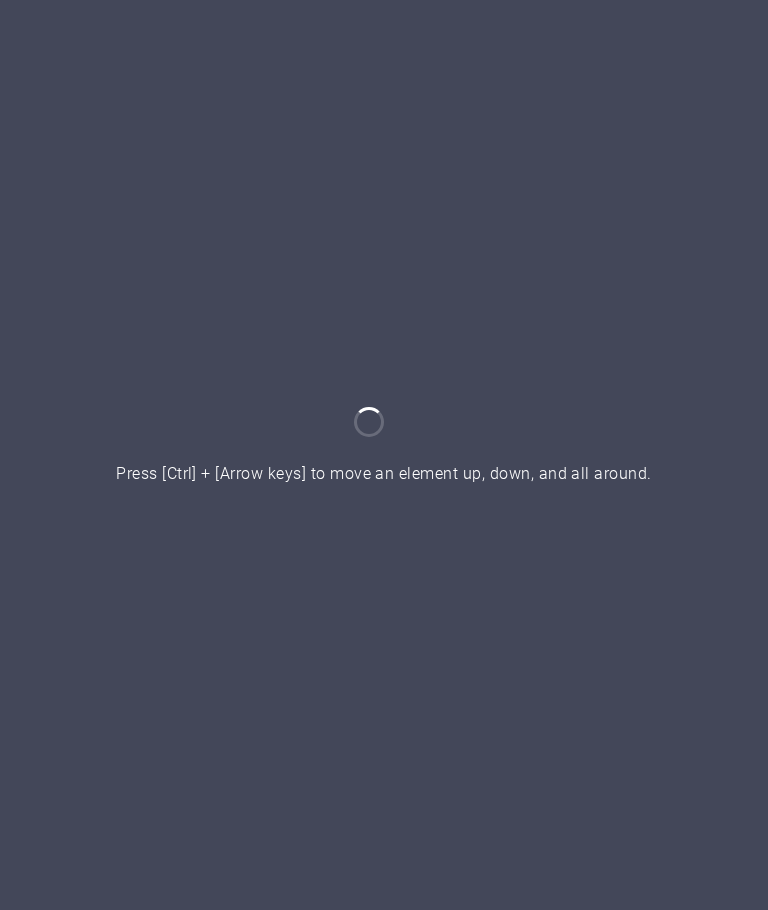 scroll, scrollTop: 72, scrollLeft: 105, axis: both 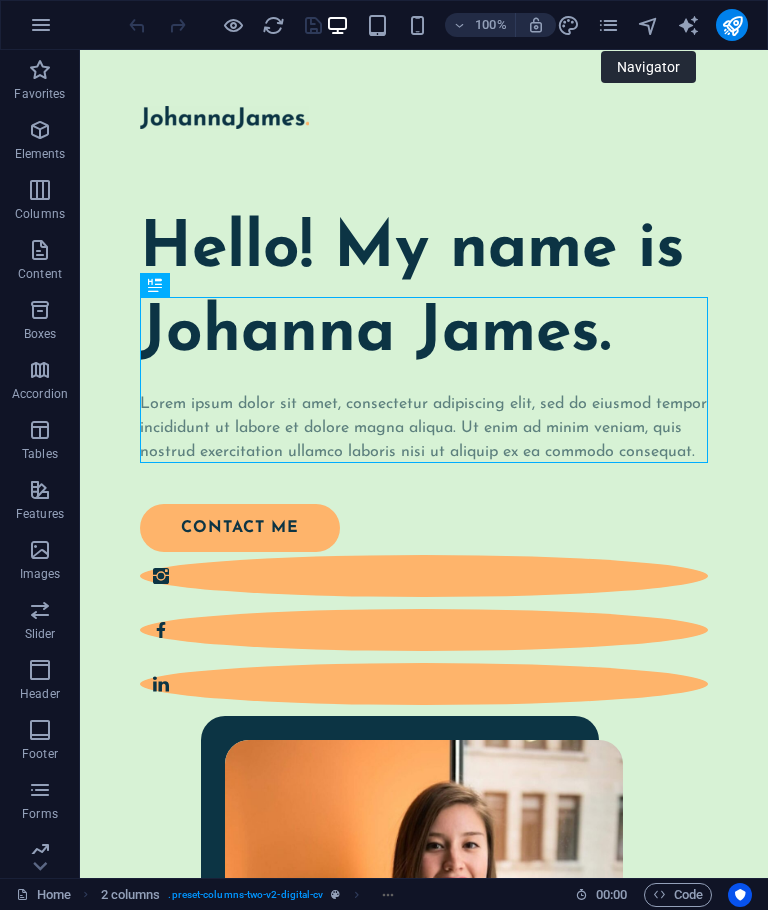 click at bounding box center [568, 25] 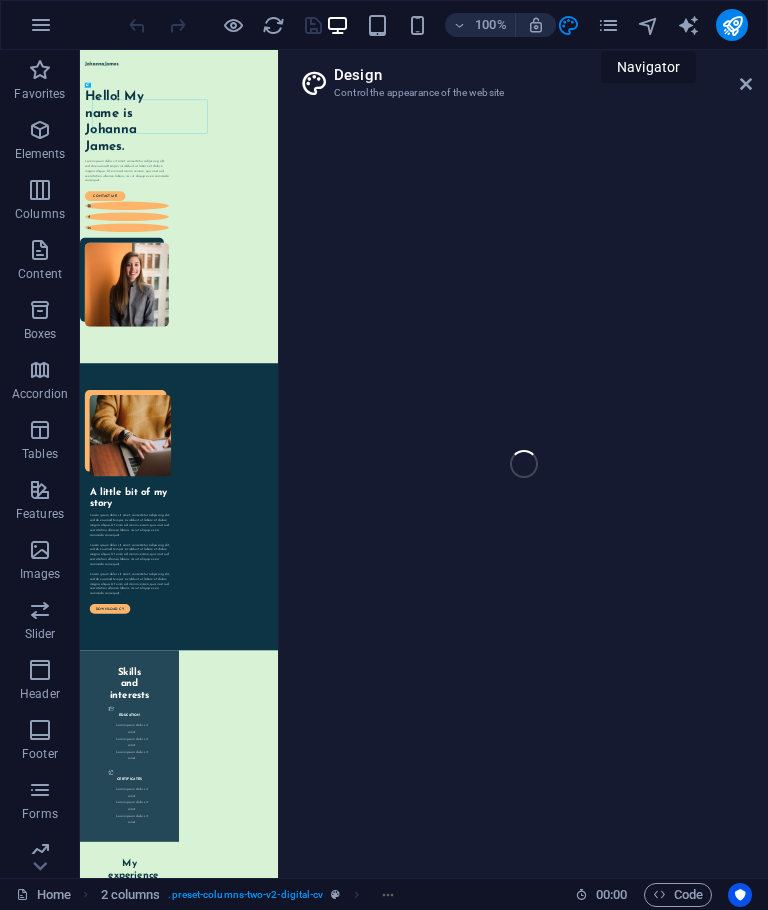 click at bounding box center (568, 25) 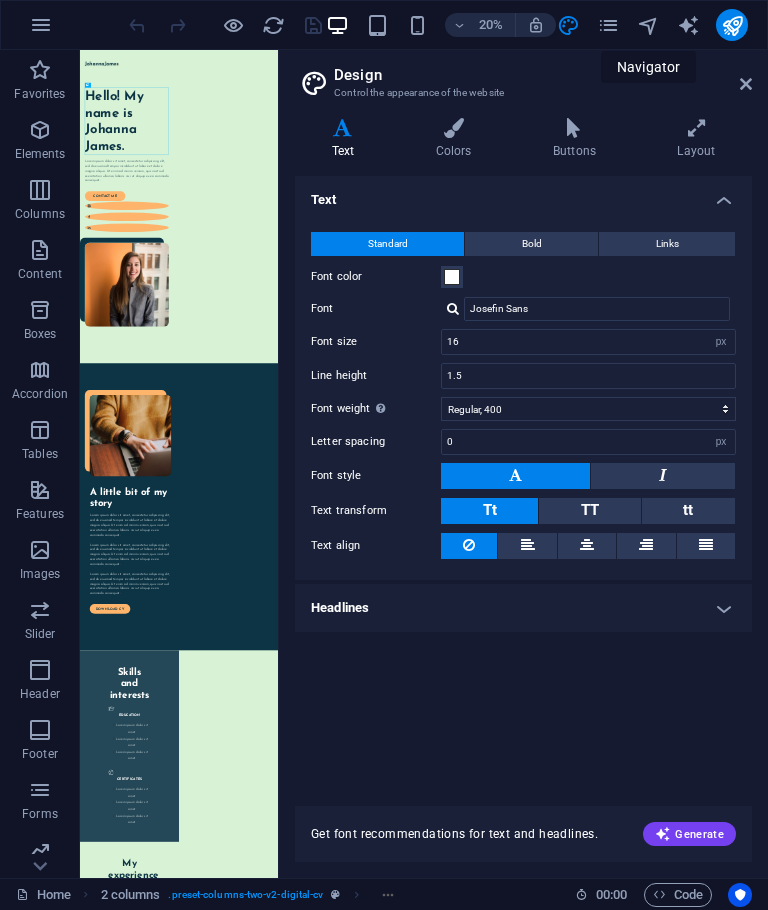 click on "Colors" at bounding box center [457, 139] 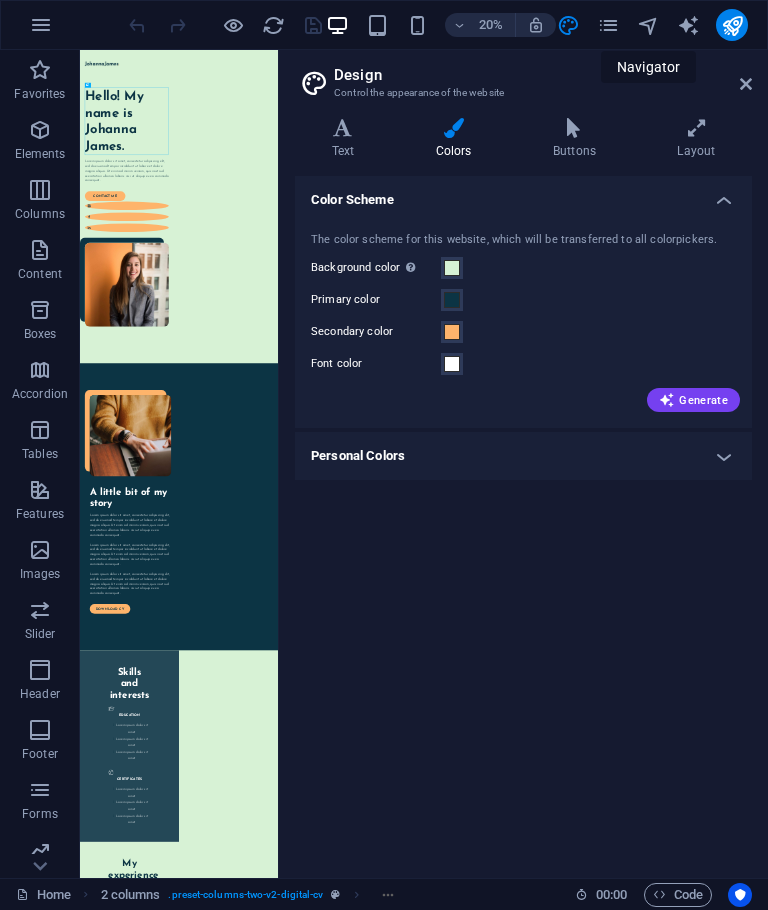 click on "Background color Only visible if it is not covered by other backgrounds." at bounding box center [452, 268] 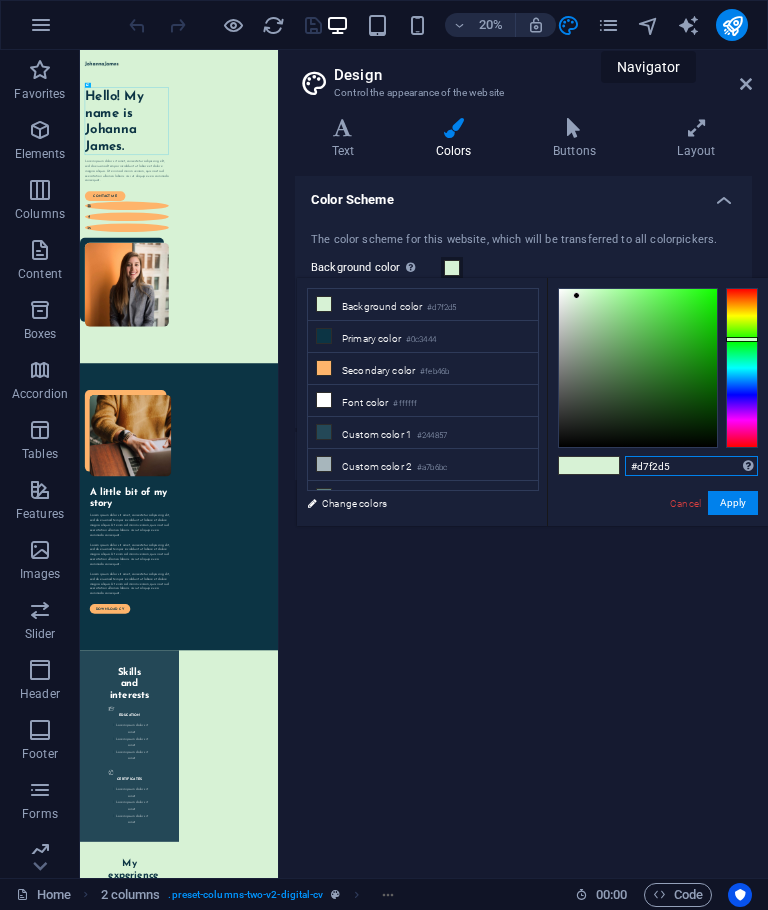 click on "#d7f2d5" at bounding box center [691, 466] 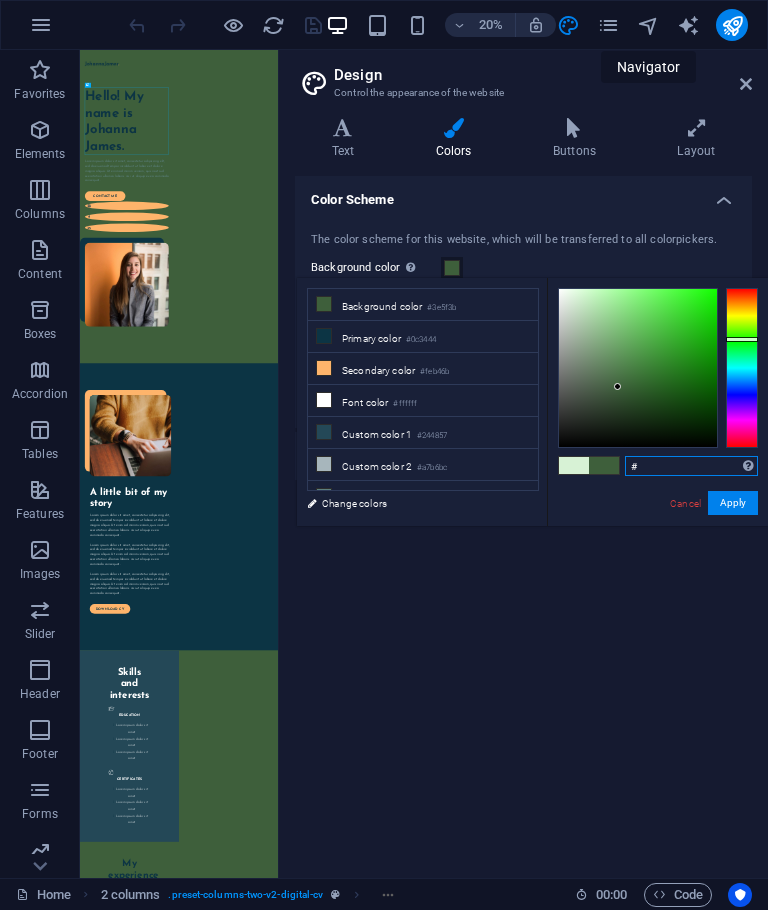click at bounding box center (638, 368) 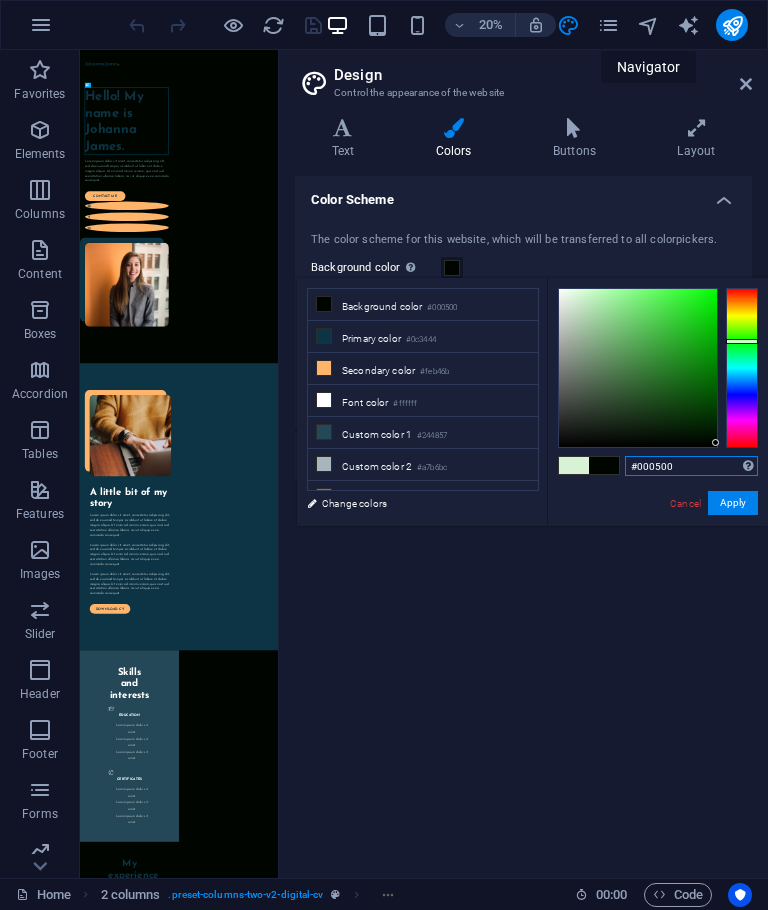 type on "#000000" 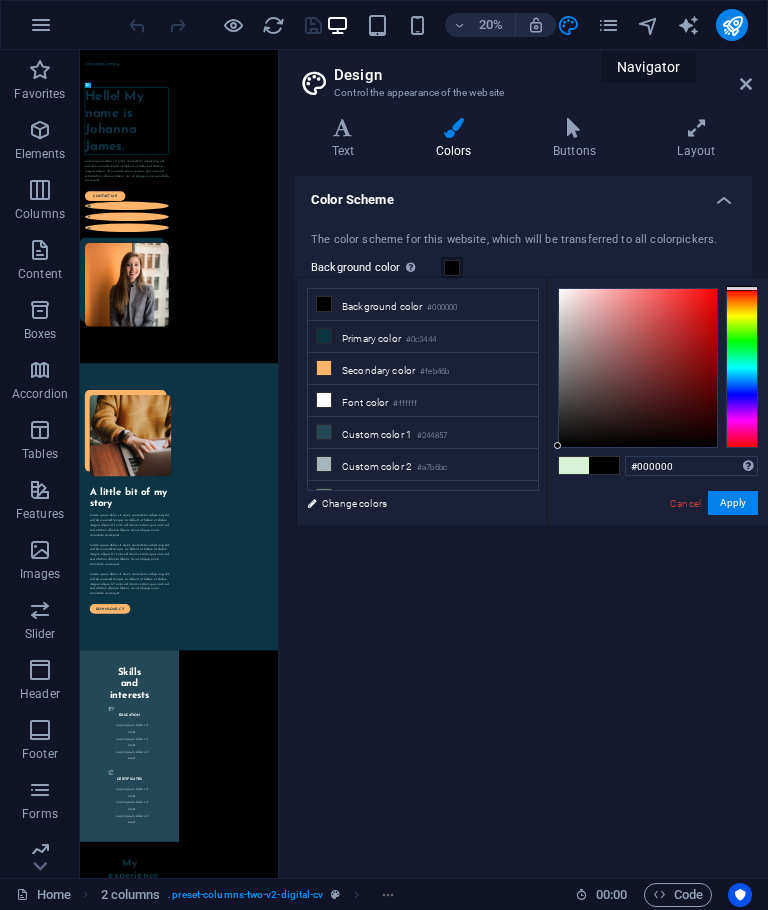 click on "Color Scheme The color scheme for this website, which will be transferred to all colorpickers. Background color Only visible if it is not covered by other backgrounds. Primary color Secondary color Font color Generate Personal Colors Custom color 1 Custom color 2 Custom color 3 Custom color 4 Custom color 5" at bounding box center (523, 519) 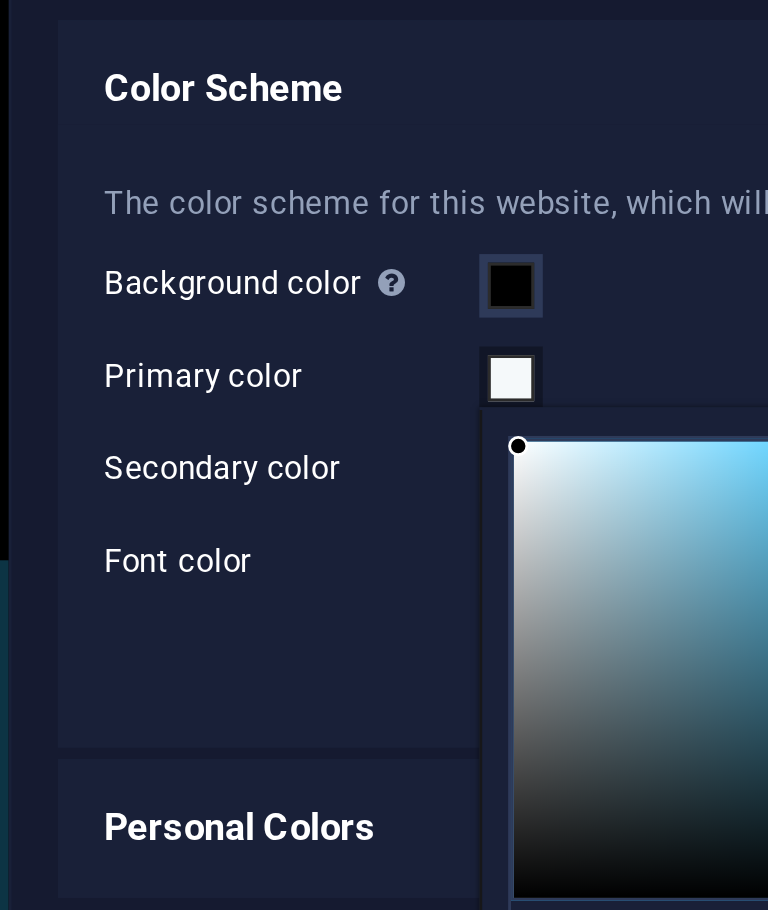 type on "#ffffff" 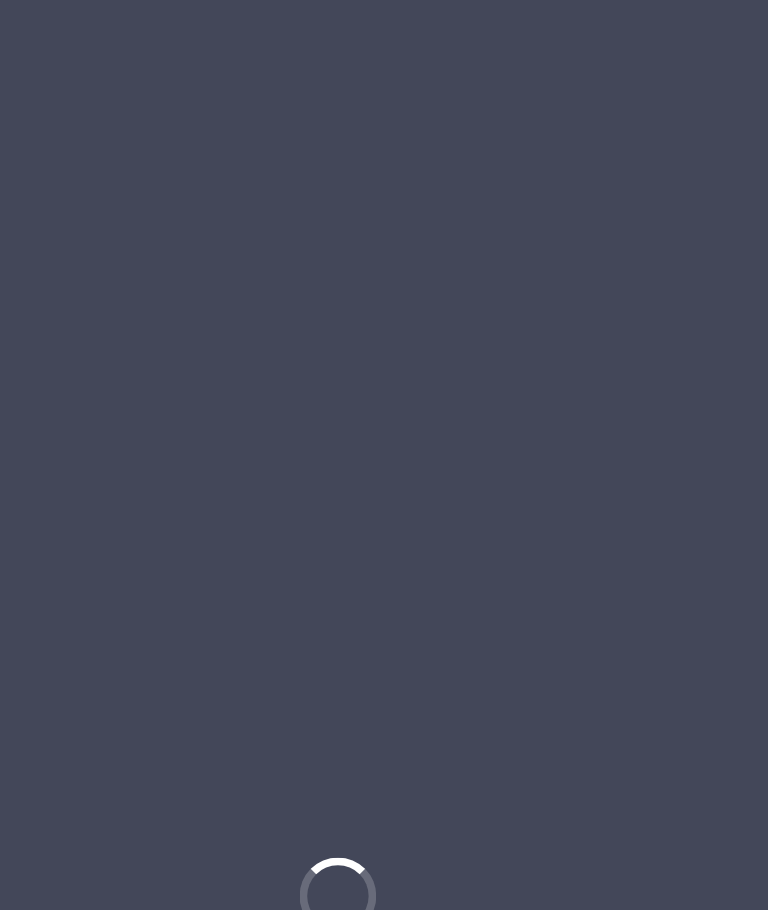 scroll, scrollTop: 72, scrollLeft: 237, axis: both 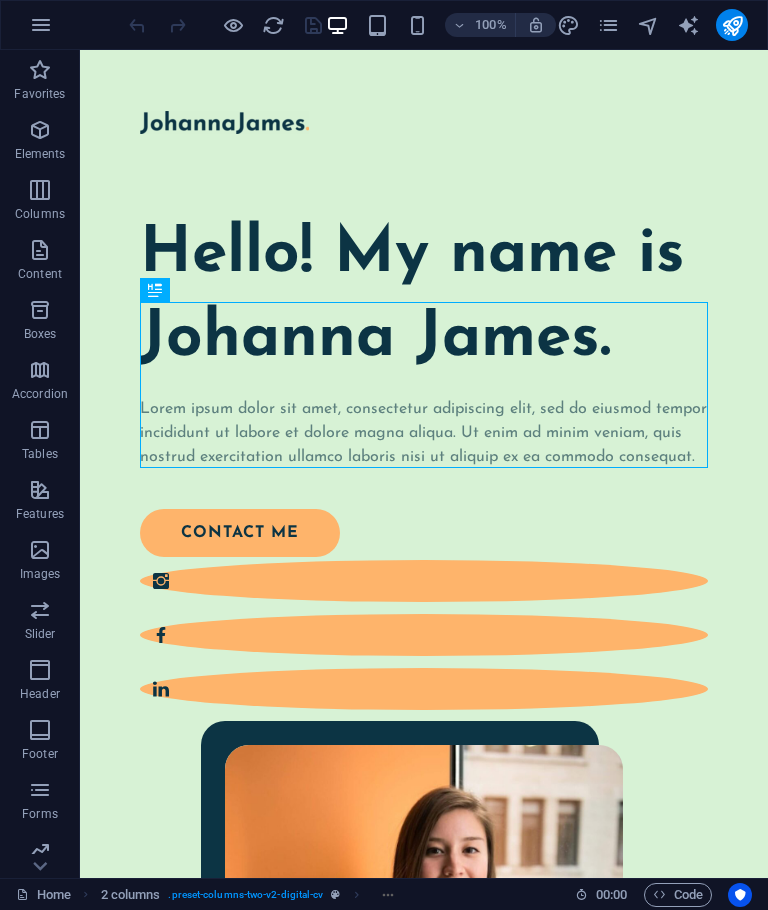 click at bounding box center (568, 25) 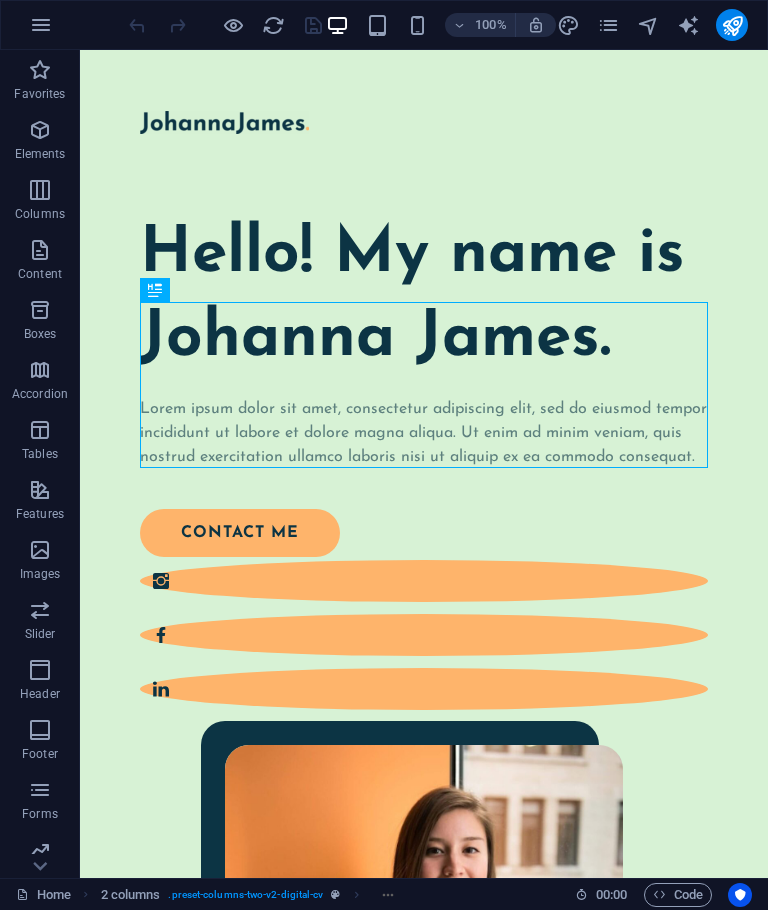 select on "px" 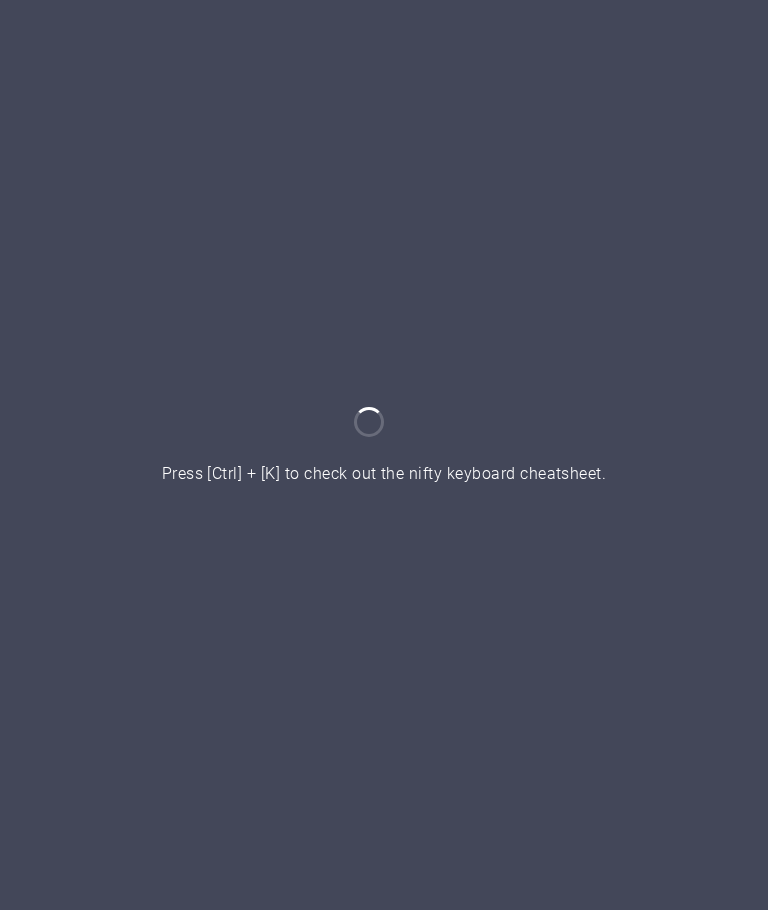 scroll, scrollTop: 0, scrollLeft: 0, axis: both 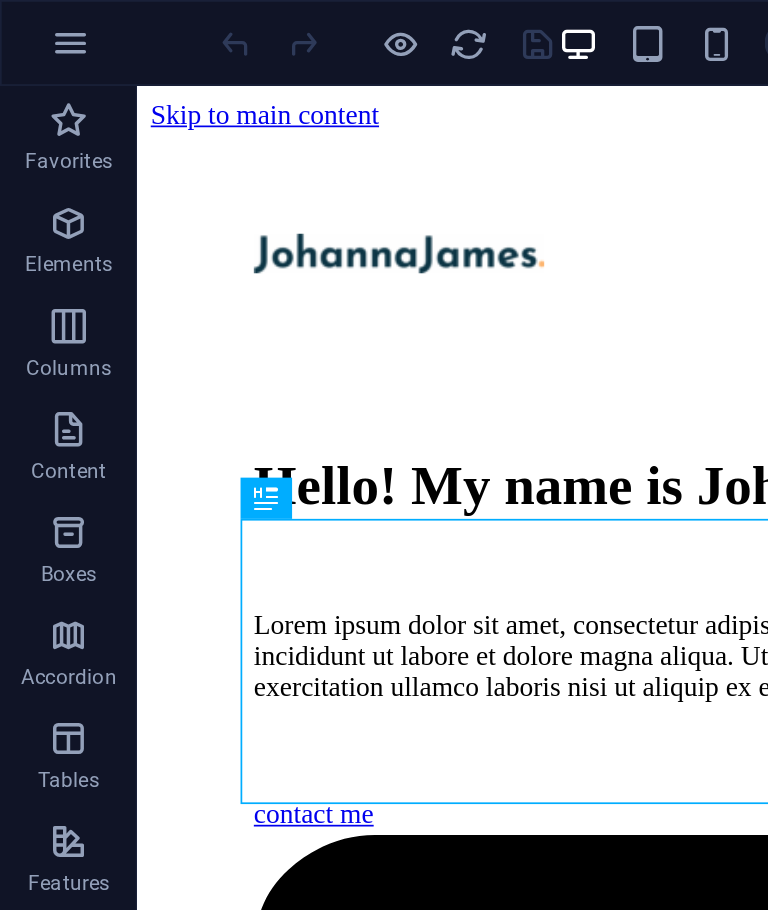 click at bounding box center (41, 25) 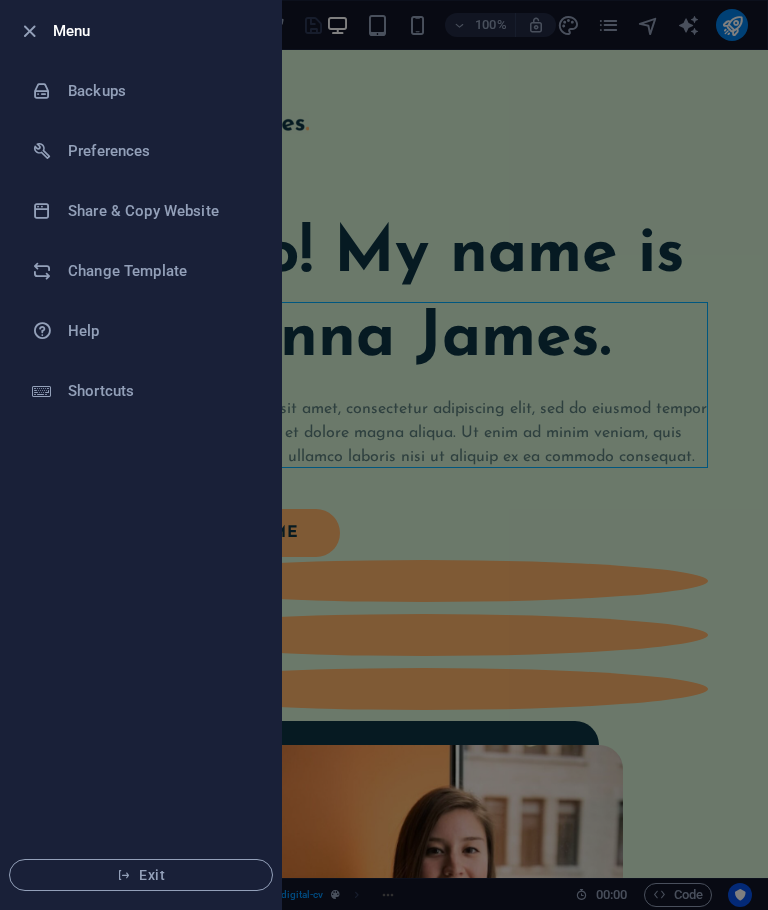click at bounding box center [384, 455] 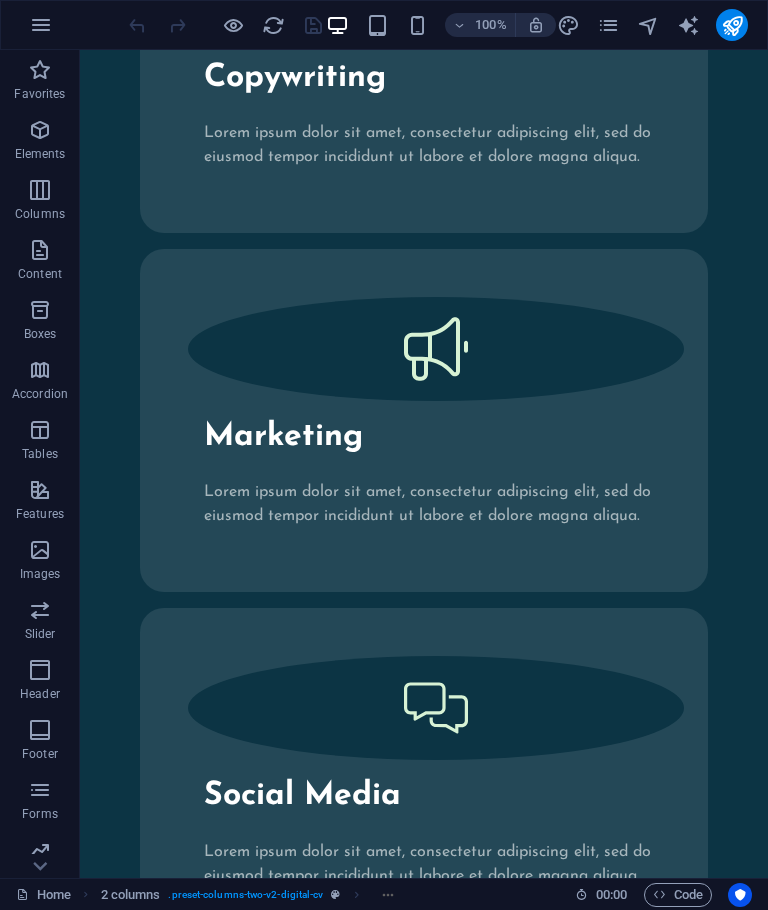 scroll, scrollTop: 3955, scrollLeft: 0, axis: vertical 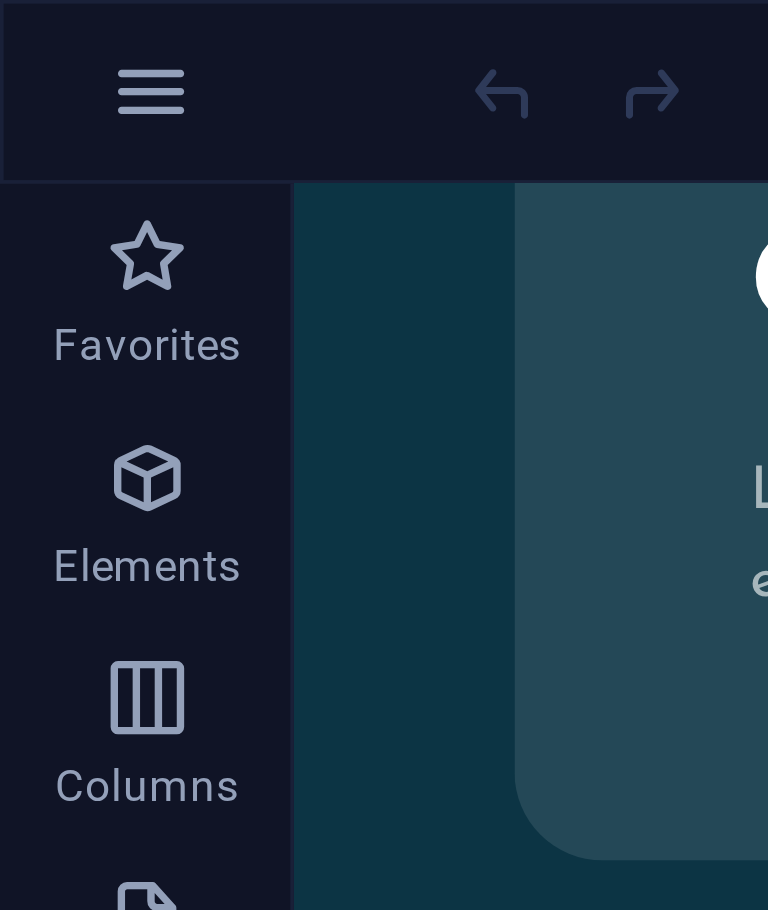 click at bounding box center [41, 25] 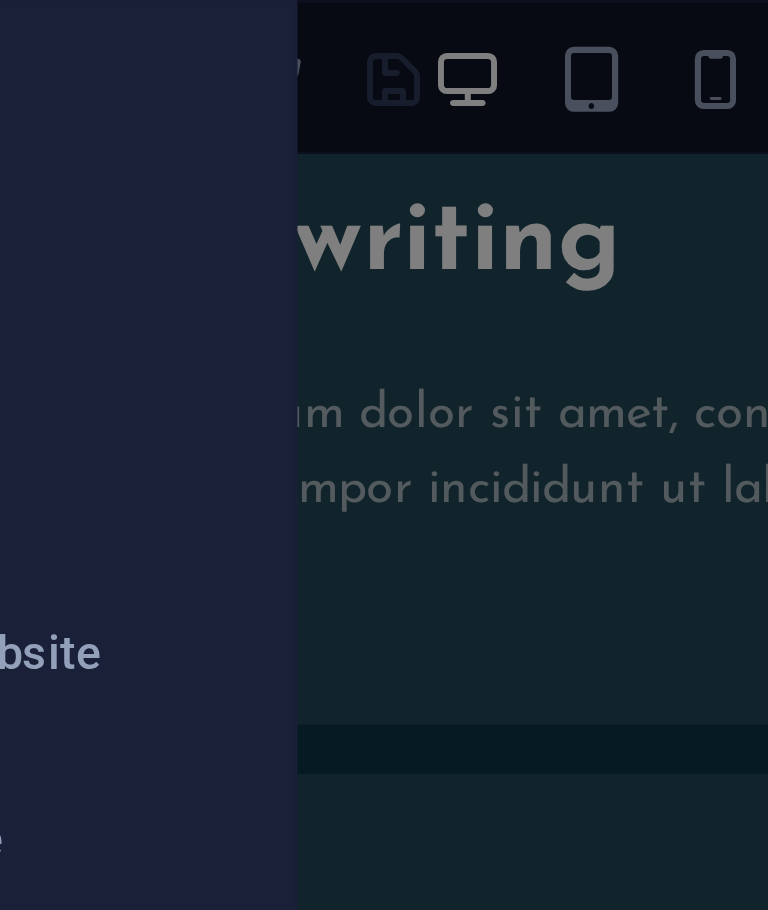 click at bounding box center [384, 455] 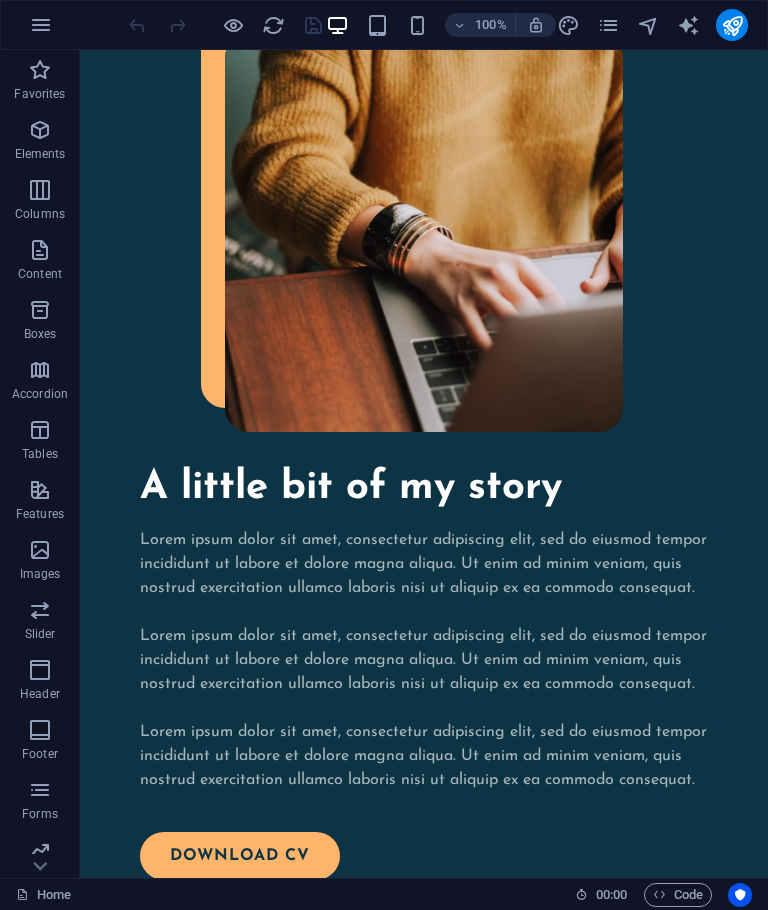 scroll, scrollTop: 1242, scrollLeft: 0, axis: vertical 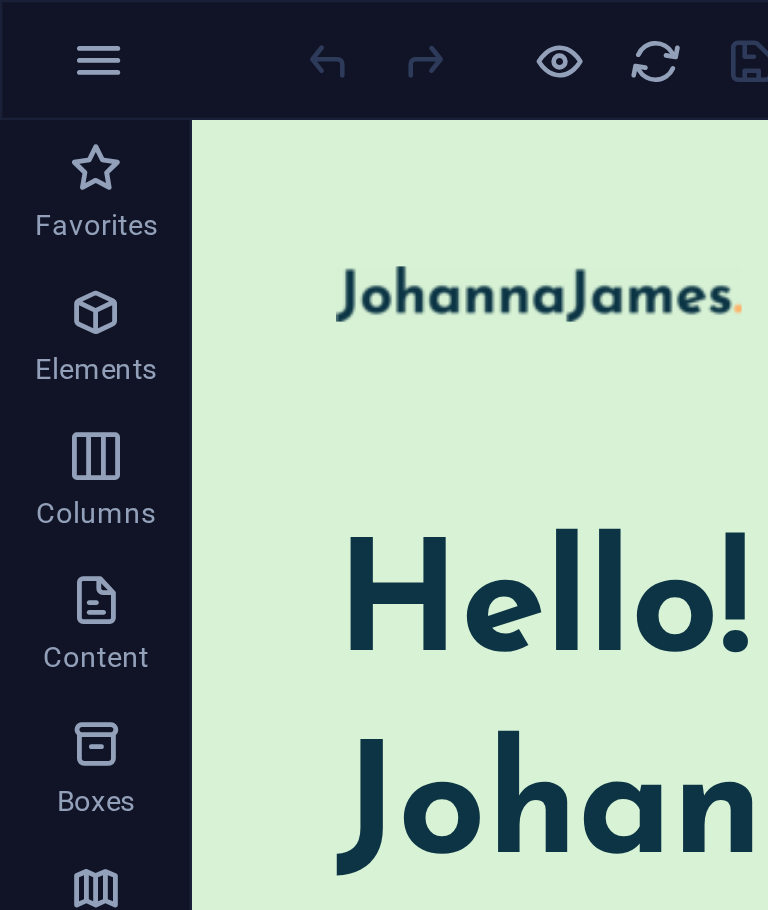 click at bounding box center (41, 25) 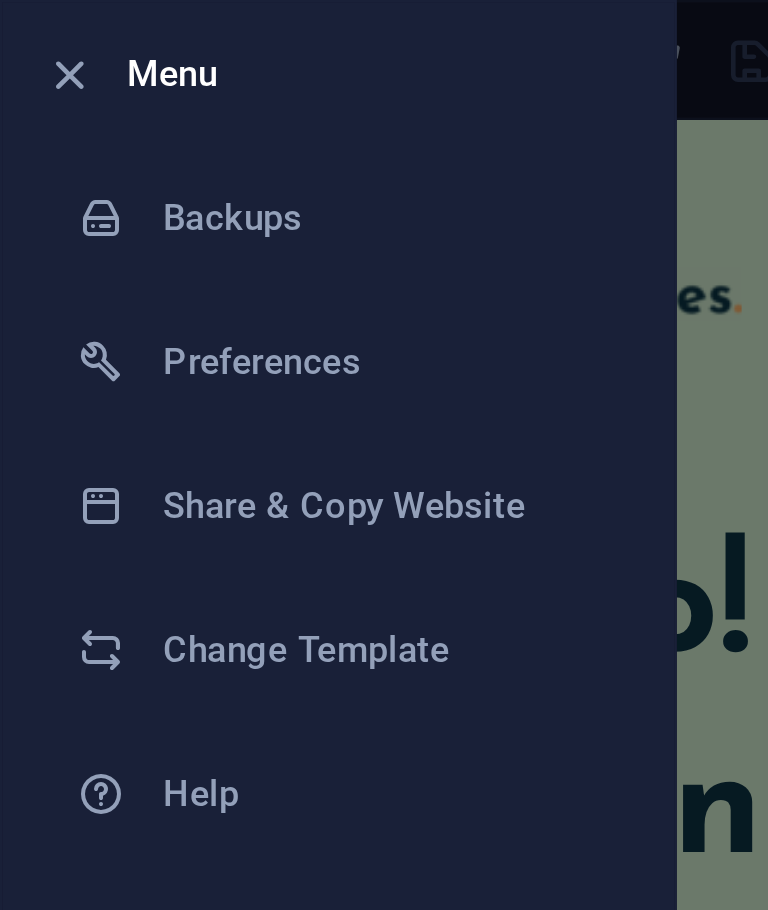 click on "Menu" at bounding box center (159, 31) 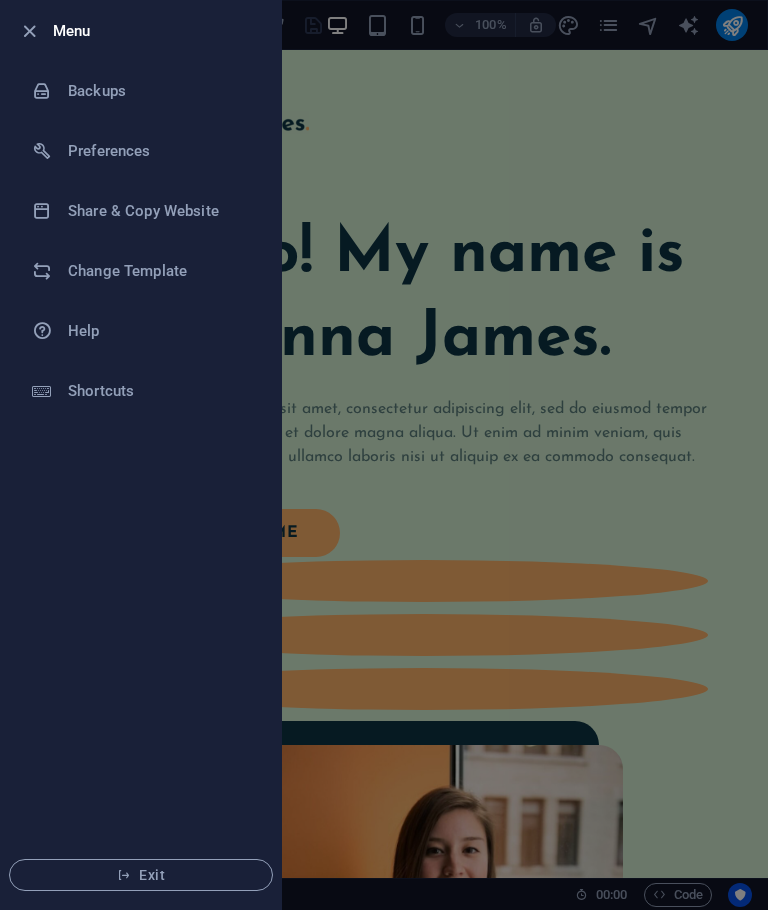 click at bounding box center (384, 455) 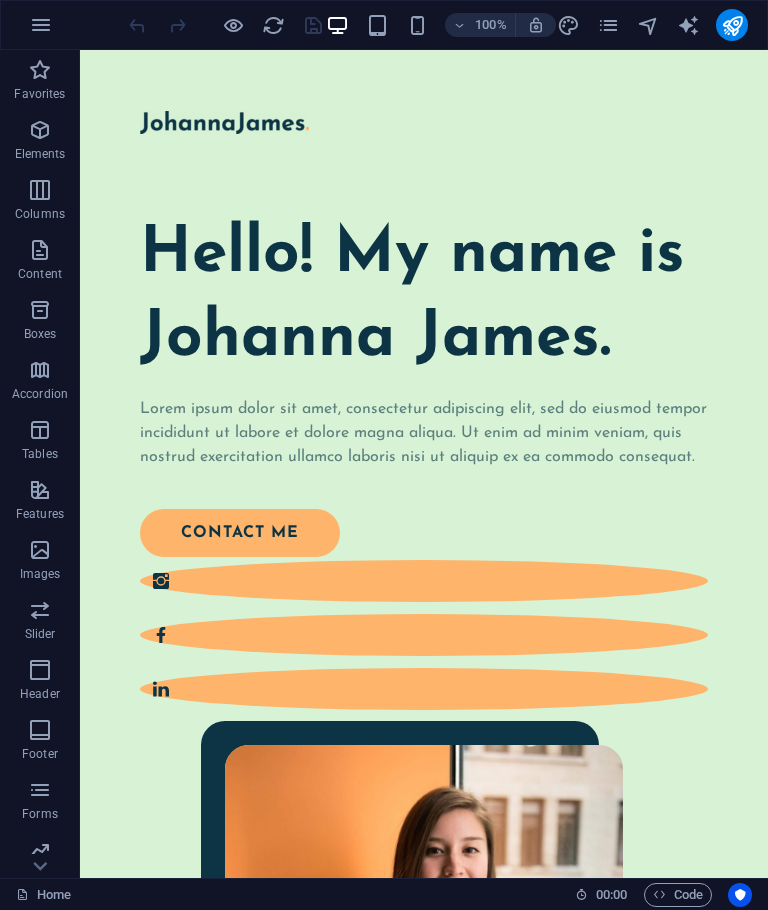click on "Home" at bounding box center (43, 895) 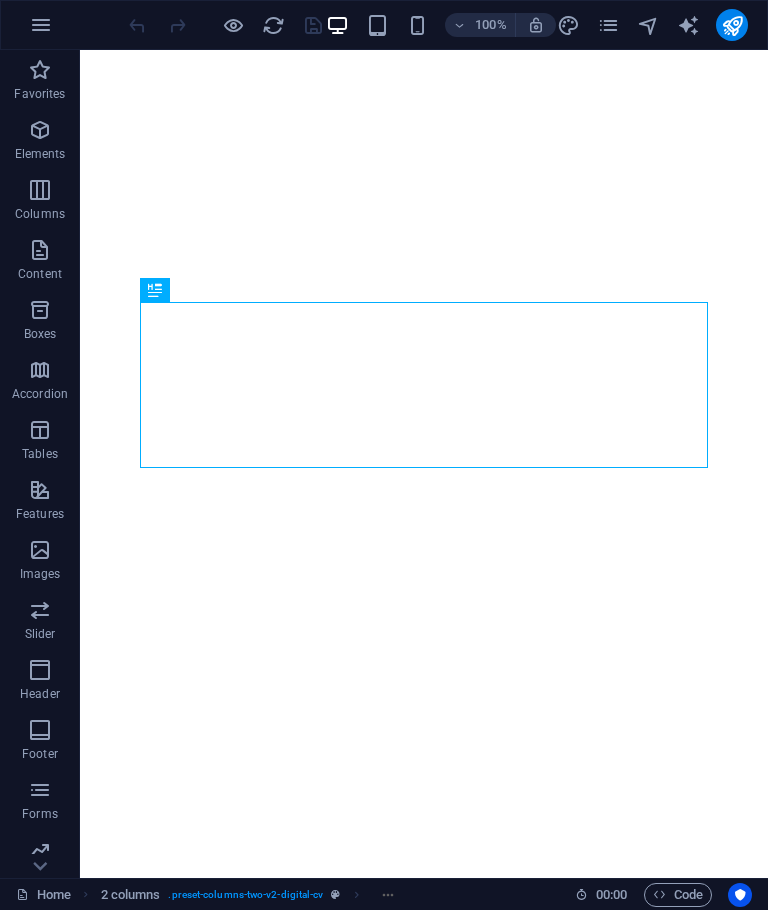 scroll, scrollTop: 0, scrollLeft: 0, axis: both 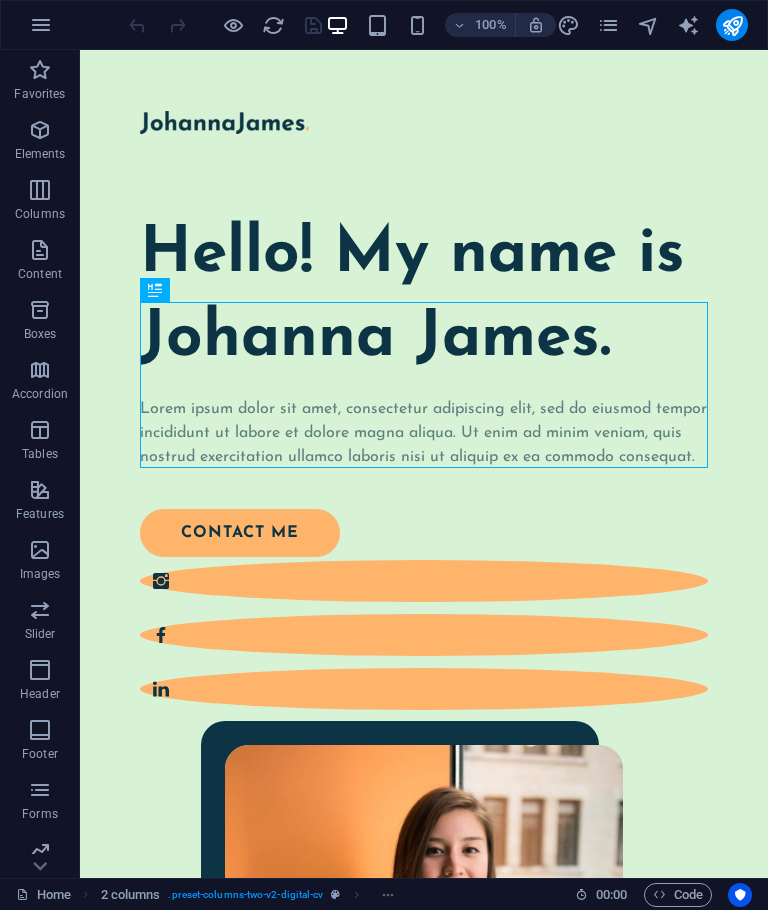 click at bounding box center [568, 25] 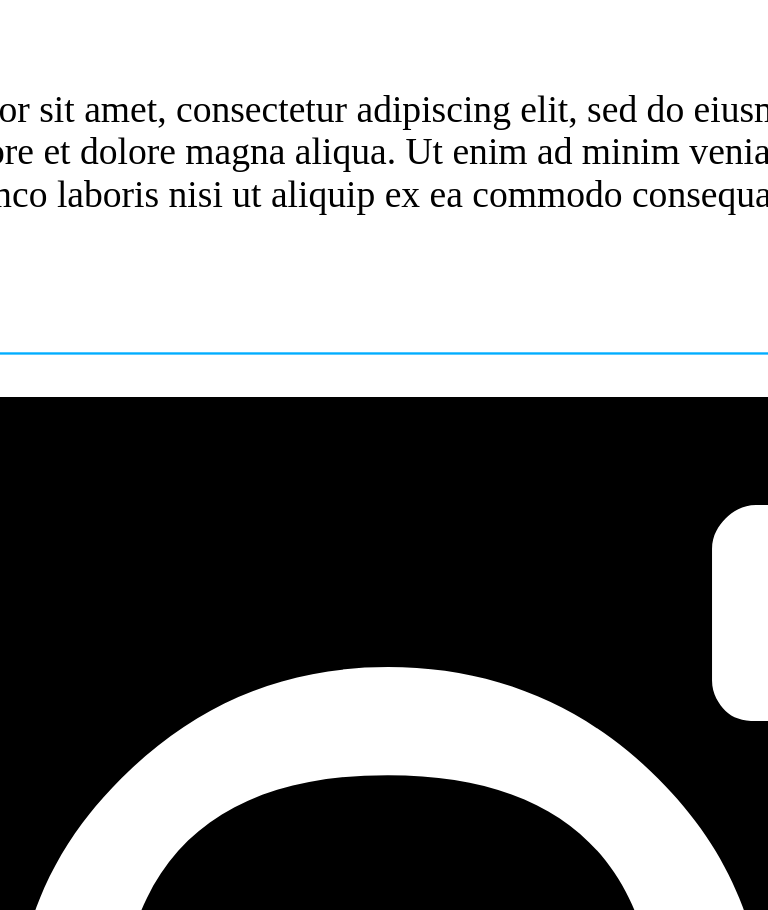 scroll, scrollTop: 317, scrollLeft: 259, axis: both 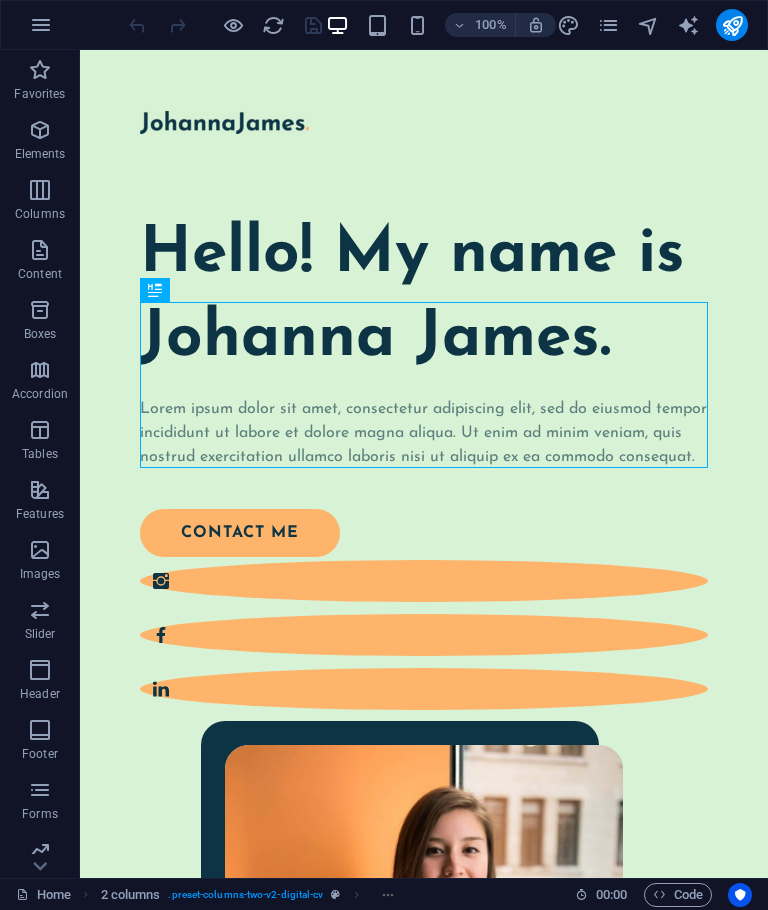 click at bounding box center [568, 25] 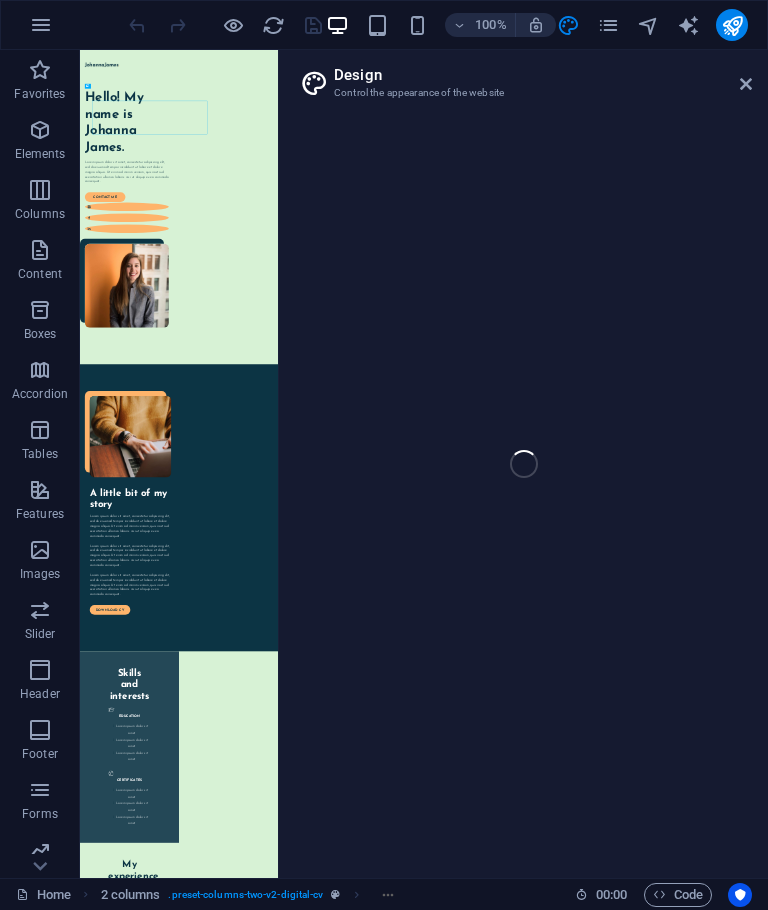 select on "px" 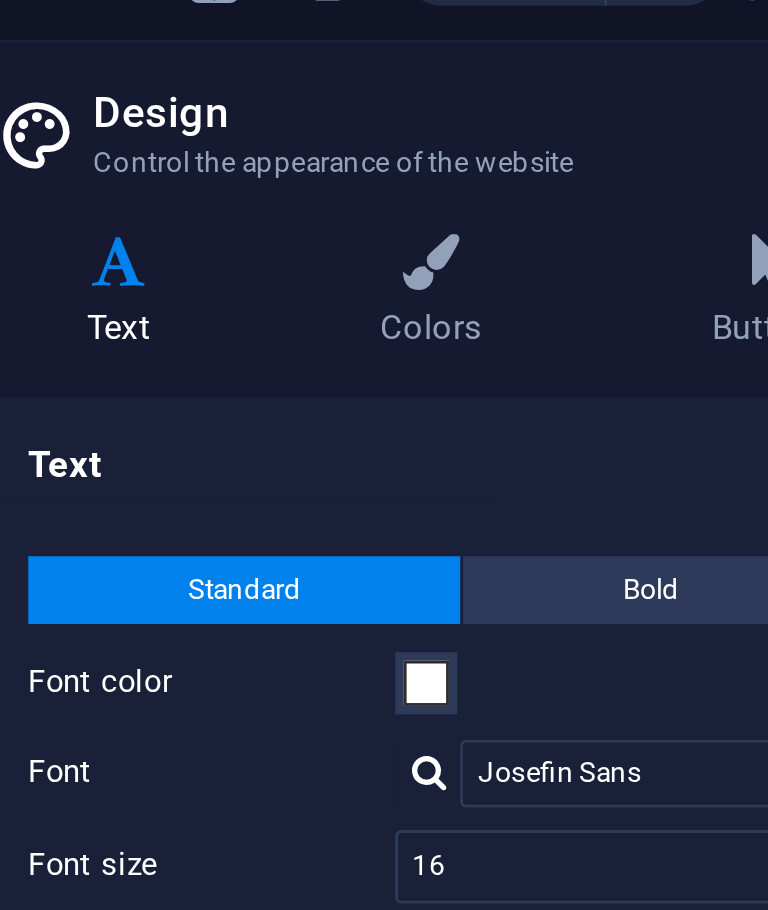 click on "Colors" at bounding box center [457, 139] 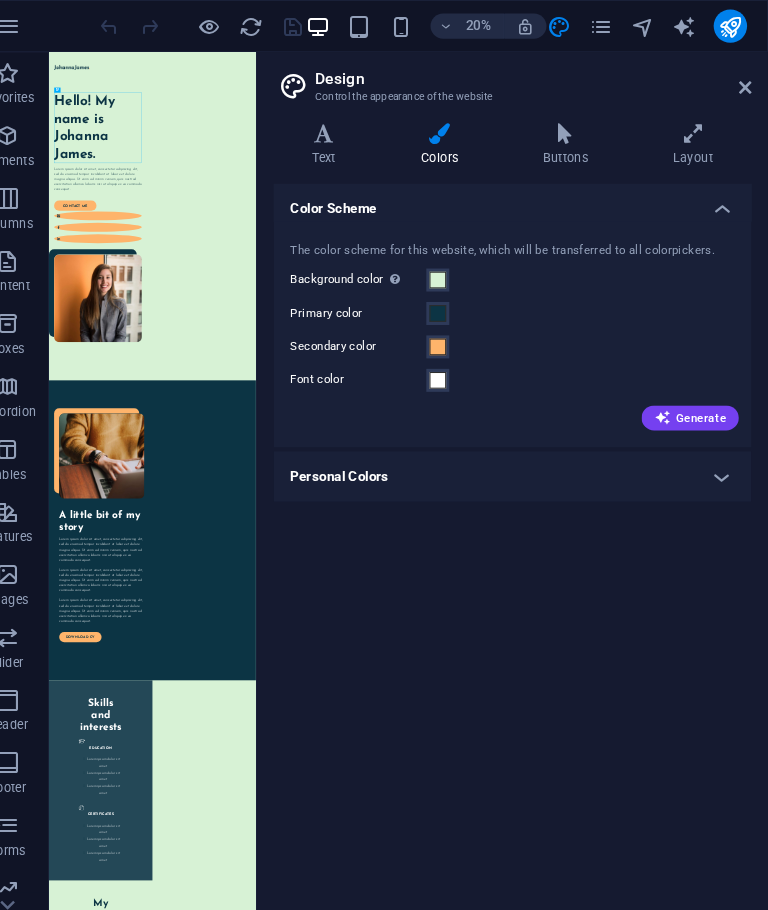 click at bounding box center (453, 128) 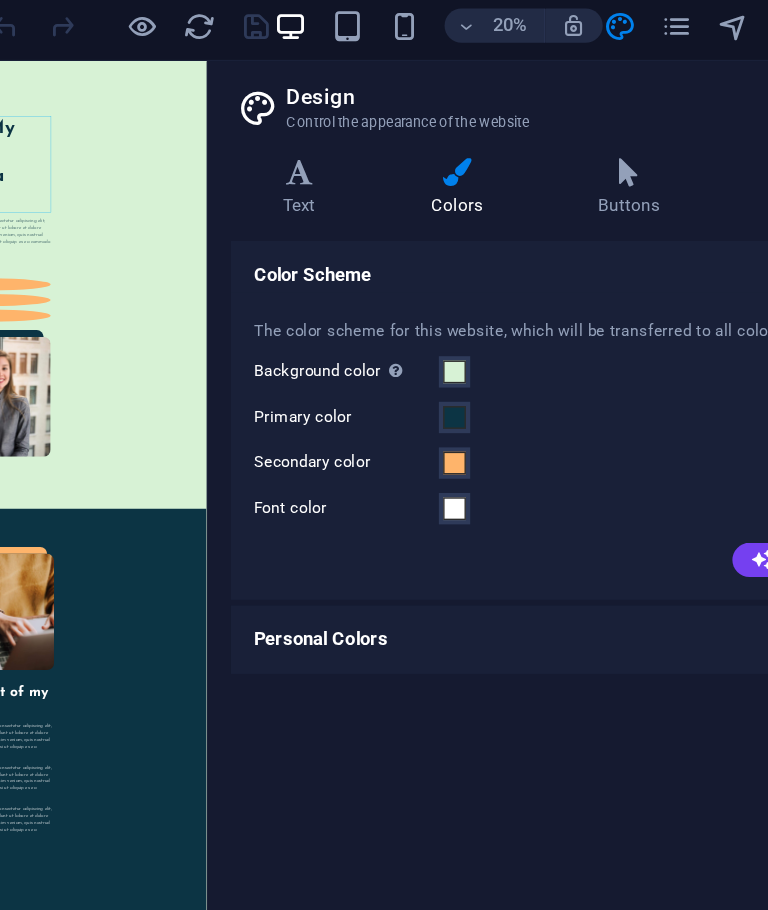 click at bounding box center [453, 128] 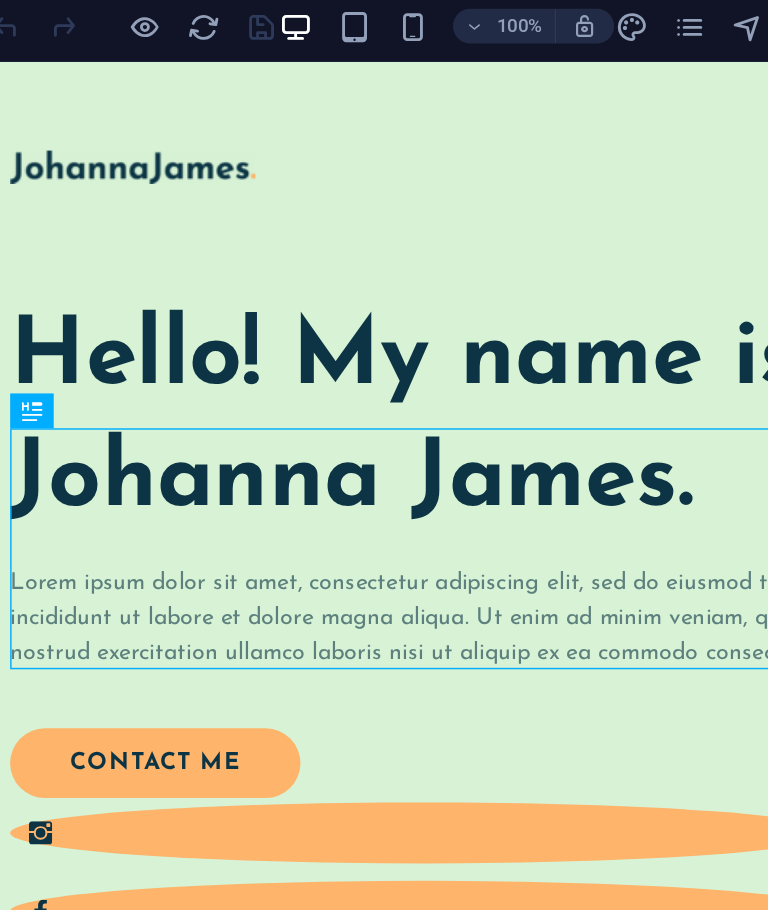 scroll, scrollTop: 0, scrollLeft: 0, axis: both 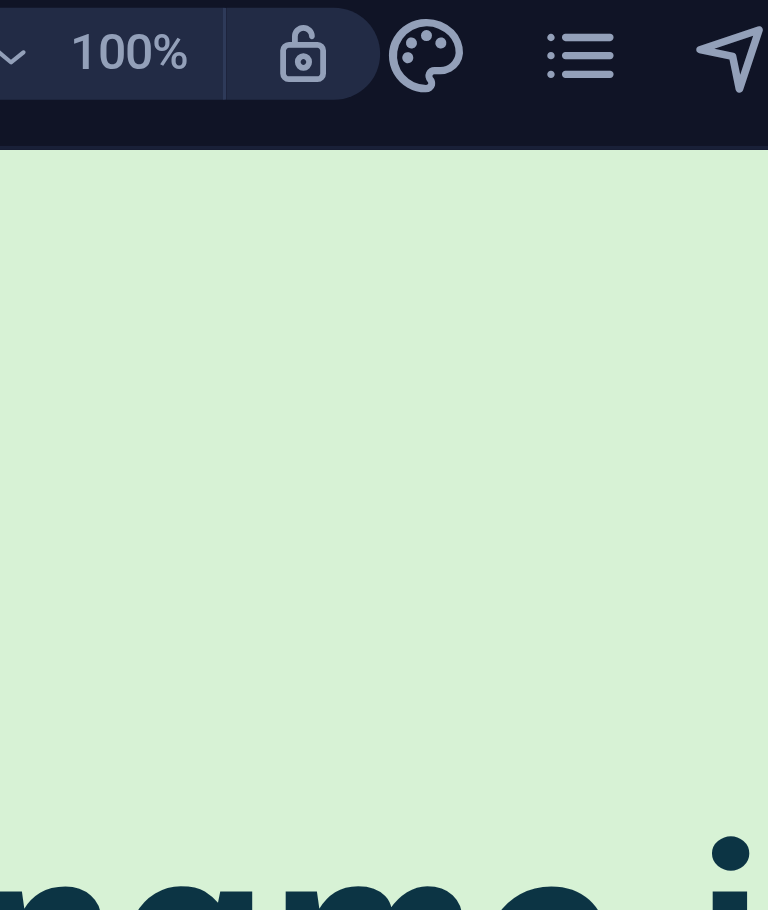 click at bounding box center [568, 25] 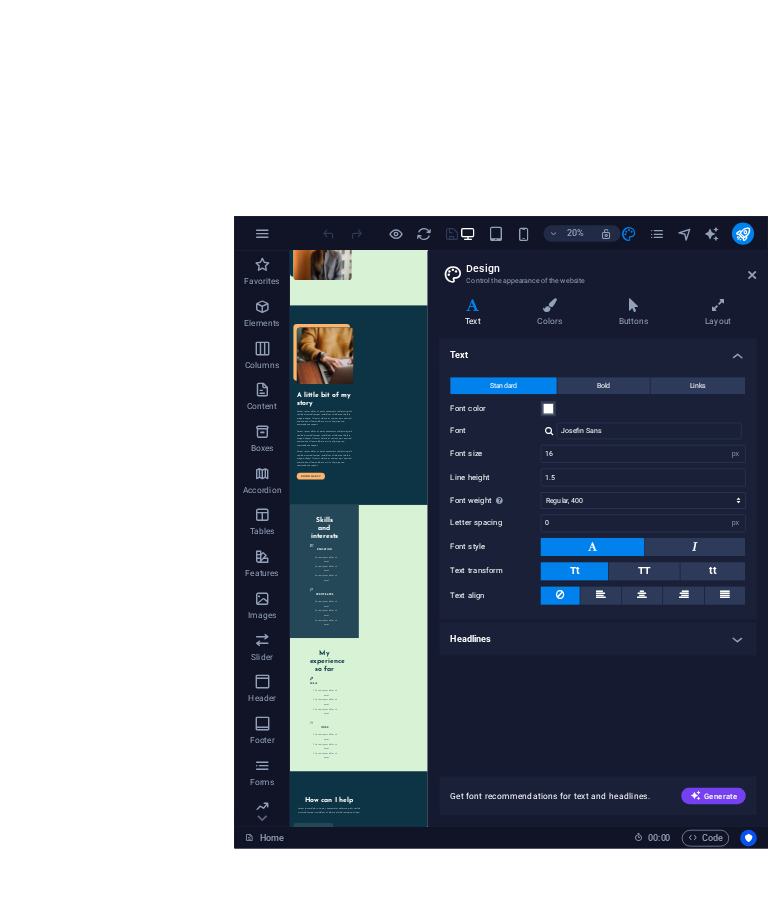 scroll, scrollTop: 953, scrollLeft: 0, axis: vertical 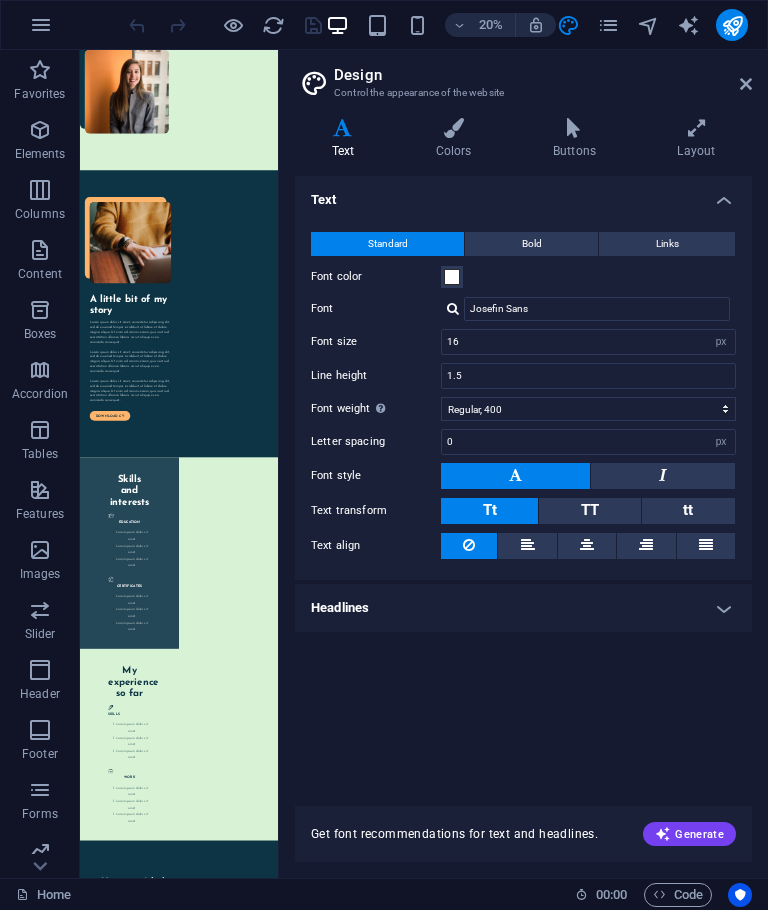 click on "Home" at bounding box center [43, 895] 